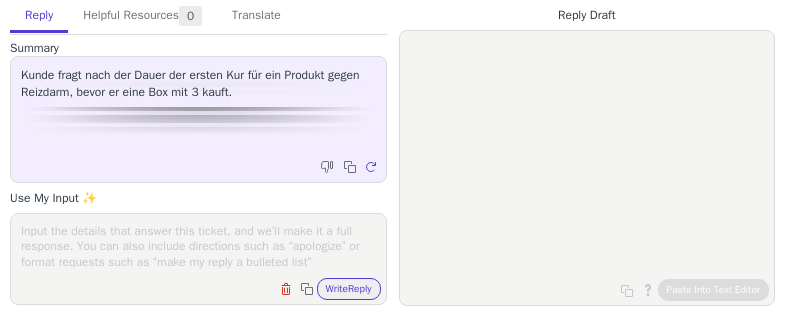 scroll, scrollTop: 0, scrollLeft: 0, axis: both 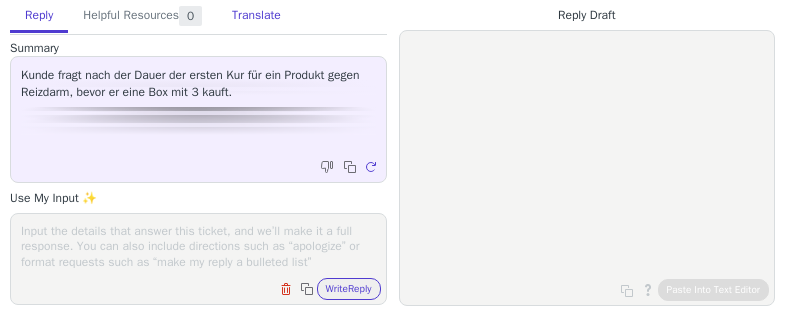 click on "Translate" at bounding box center [256, 16] 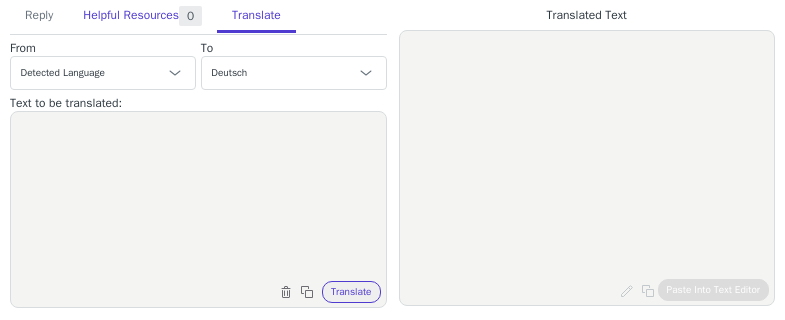 click on "Helpful Resources  0" at bounding box center [142, 17] 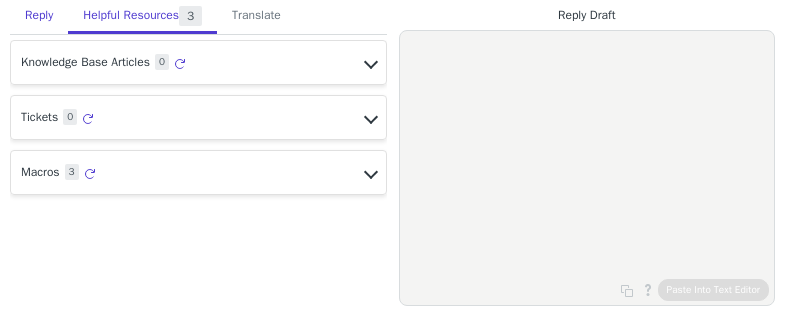 click on "Reply" at bounding box center [39, 16] 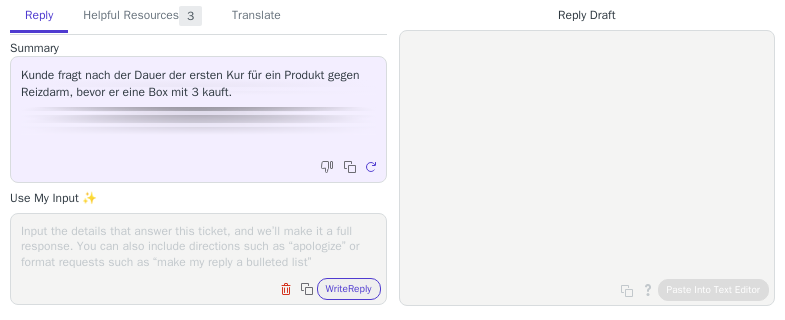 click at bounding box center (198, 246) 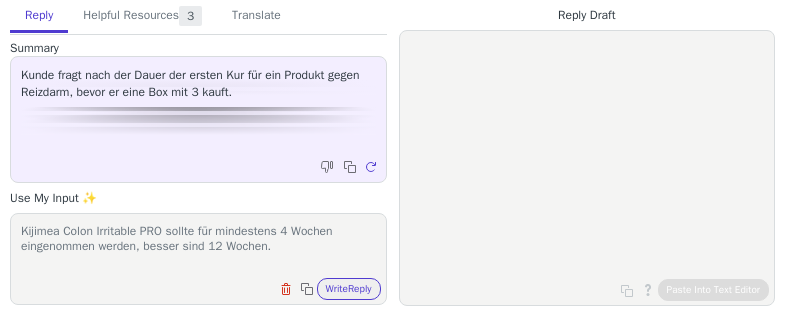 type on "Kijimea Colon Irritable PRO sollte für mindestens 4 Wochen eingenommen werden, besser sind 12 Wochen." 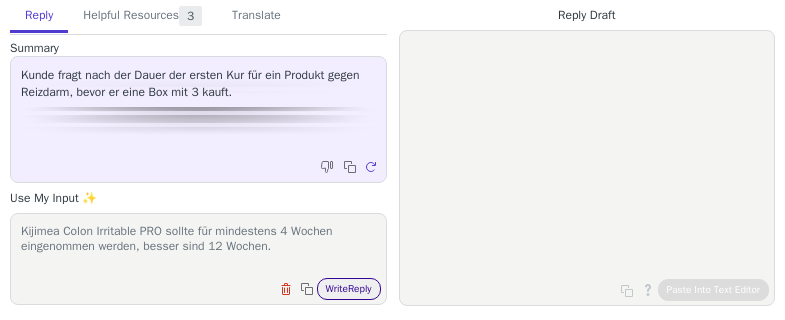 click on "Write  Reply" at bounding box center [349, 289] 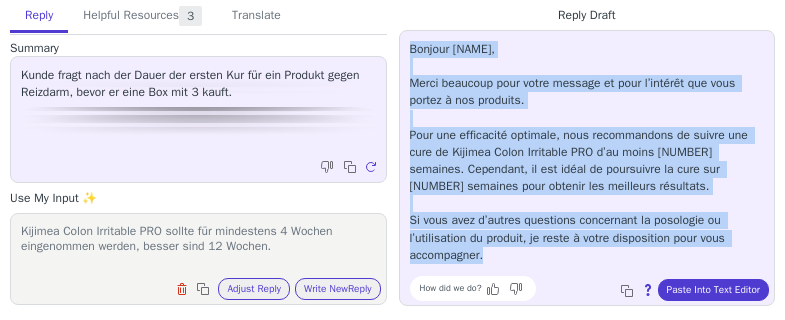 drag, startPoint x: 410, startPoint y: 49, endPoint x: 534, endPoint y: 249, distance: 235.32106 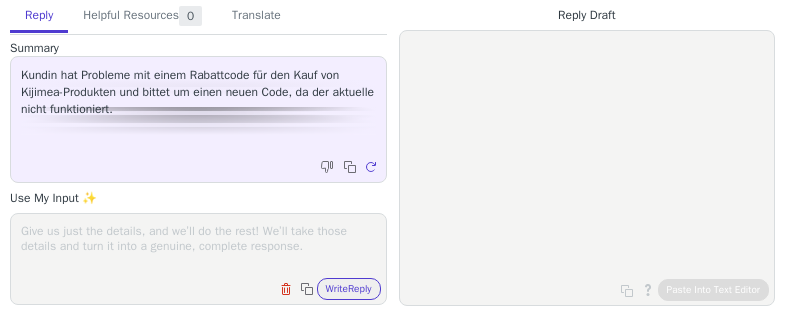 scroll, scrollTop: 0, scrollLeft: 0, axis: both 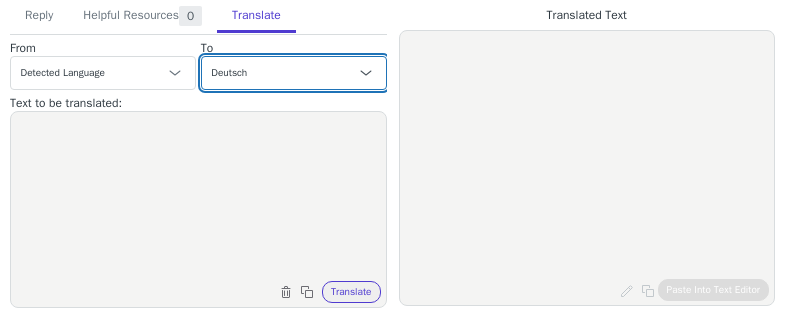 click on "[COUNTRY] [LANGUAGE] ([COUNTRY]) - [LANGUAGE] ([COUNTRY]) [LANGUAGE] ([COUNTRY]) [LANGUAGE] ([COUNTRY]) [LANGUAGE] [LANGUAGE] [LANGUAGE] [LANGUAGE] [LANGUAGE] [LANGUAGE] [LANGUAGE] ([COUNTRY]) - [LANGUAGE] ([COUNTRY]) [LANGUAGE] ([COUNTRY]) - [LANGUAGE] ([COUNTRY]) [LANGUAGE] ([COUNTRY]) - [LANGUAGE] ([COUNTRY])" at bounding box center (294, 73) 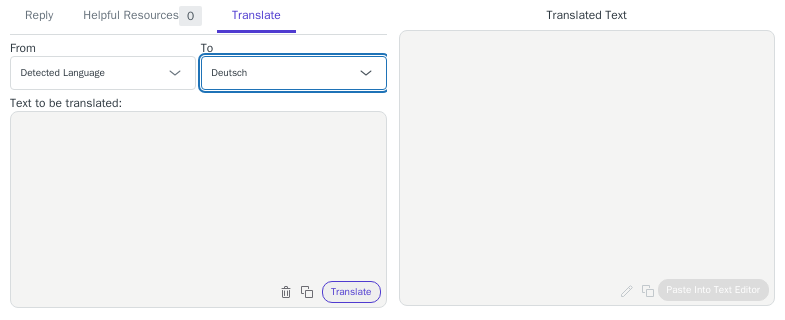select on "fr-fr" 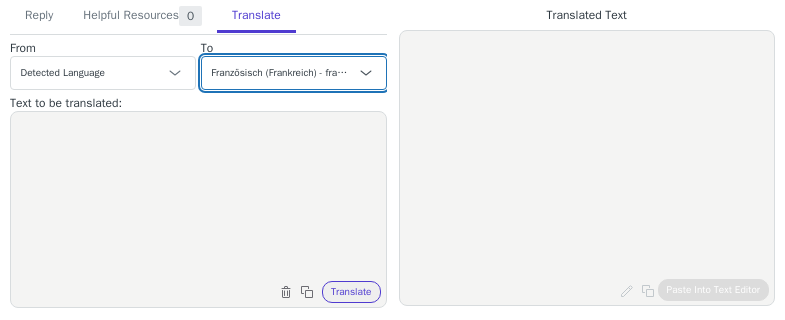 click on "[COUNTRY] [LANGUAGE] ([COUNTRY]) - [LANGUAGE] ([COUNTRY]) [LANGUAGE] ([COUNTRY]) [LANGUAGE] ([COUNTRY]) [LANGUAGE] [LANGUAGE] [LANGUAGE] [LANGUAGE] [LANGUAGE] [LANGUAGE] [LANGUAGE] ([COUNTRY]) - [LANGUAGE] ([COUNTRY]) [LANGUAGE] ([COUNTRY]) - [LANGUAGE] ([COUNTRY]) [LANGUAGE] ([COUNTRY]) - [LANGUAGE] ([COUNTRY])" at bounding box center (294, 73) 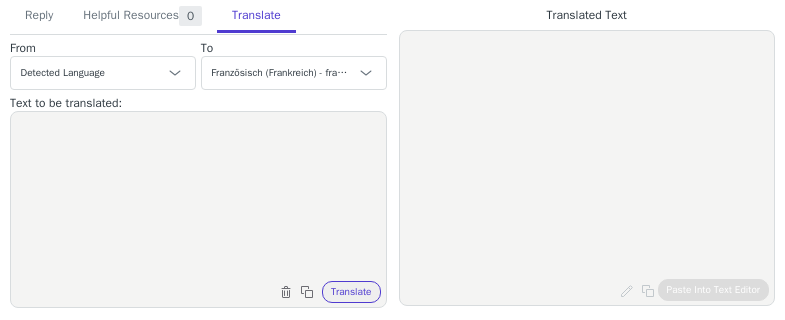 click at bounding box center (198, 197) 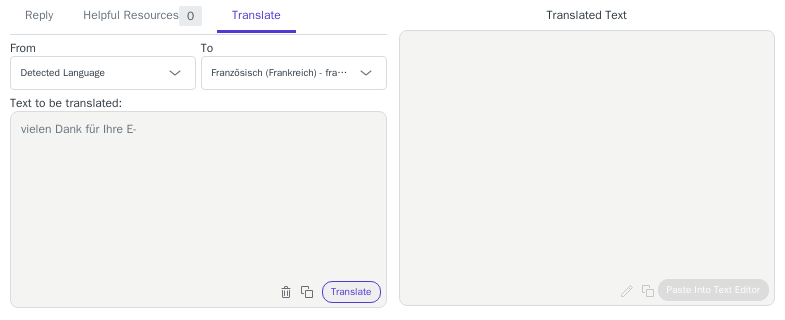 click on "vielen Dank für Ihre E-" at bounding box center (198, 197) 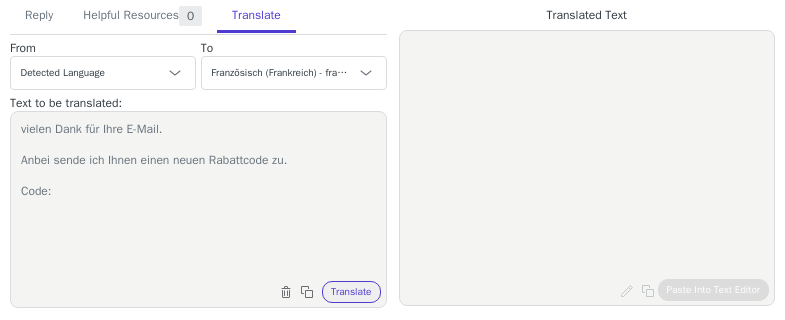click on "vielen Dank für Ihre E-Mail.
Anbei sende ich Ihnen einen neuen Rabattcode zu.
Code:" at bounding box center [198, 197] 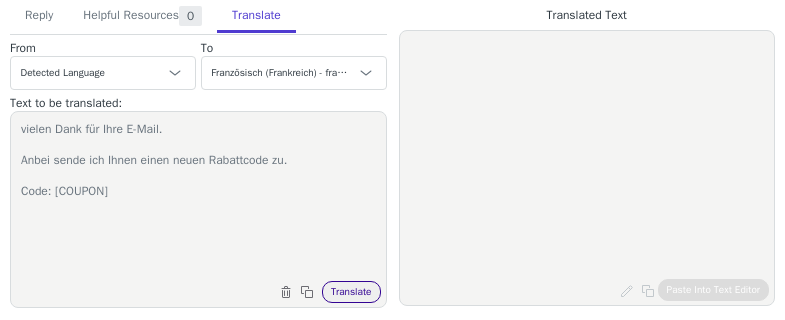 type on "vielen Dank für Ihre E-Mail.
Anbei sende ich Ihnen einen neuen Rabattcode zu.
Code: w3tra8-em5p9b" 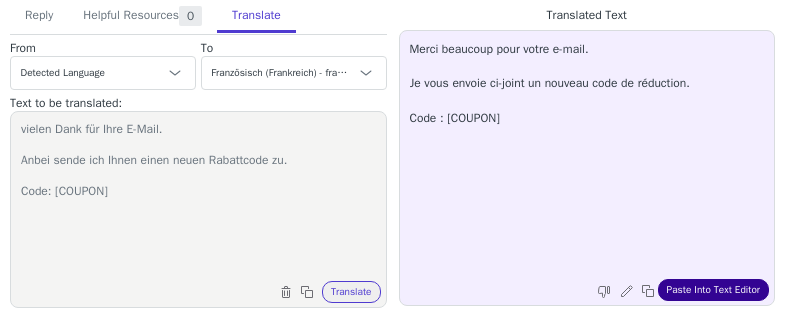 click on "Paste Into Text Editor" at bounding box center (713, 290) 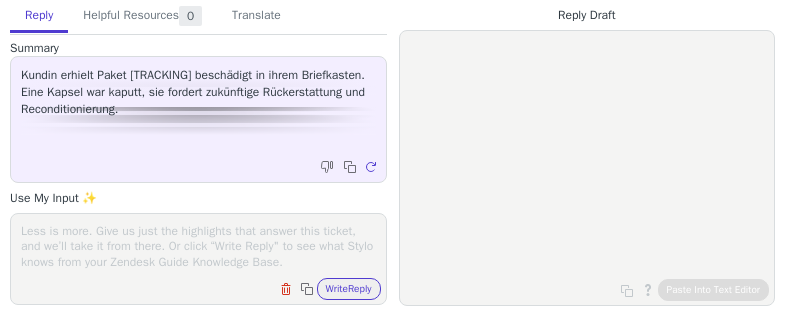 scroll, scrollTop: 0, scrollLeft: 0, axis: both 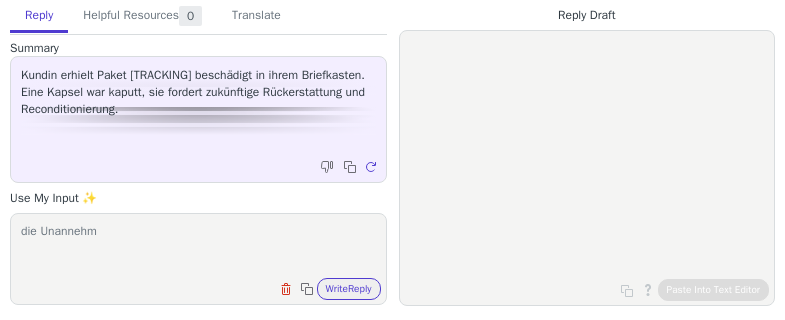 click on "die Unannehm" at bounding box center [198, 246] 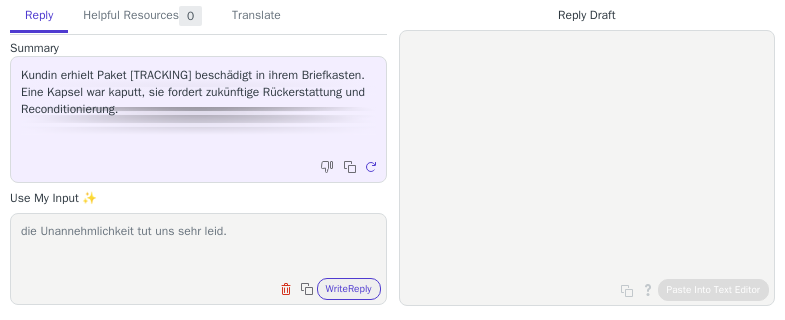 click on "die Unannehmlichkeit tut uns sehr leid." at bounding box center (198, 246) 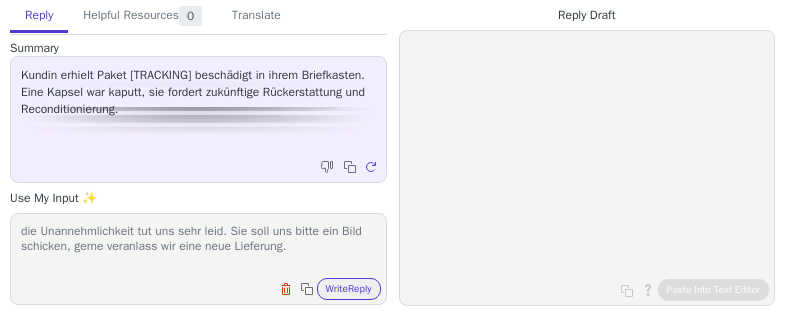 type on "die Unannehmlichkeit tut uns sehr leid. Sie soll uns bitte ein Bild schicken, gerne veranlass wir eine neue Lieferung." 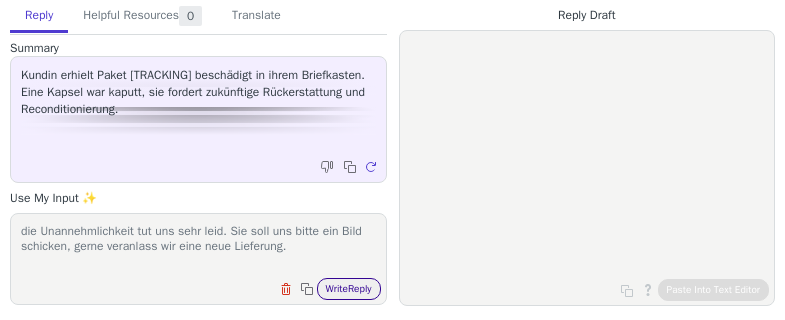 click on "Write  Reply" at bounding box center (349, 289) 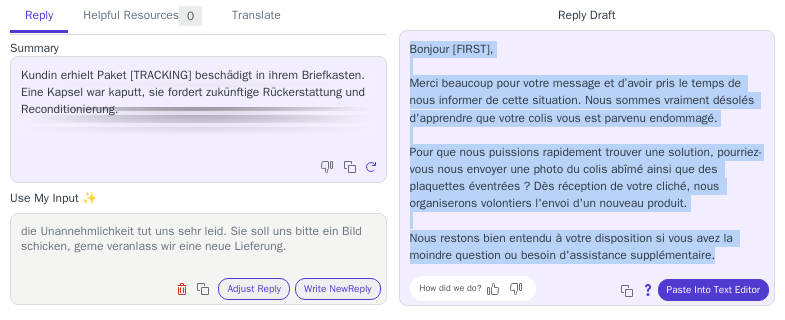 drag, startPoint x: 406, startPoint y: 47, endPoint x: 733, endPoint y: 258, distance: 389.16577 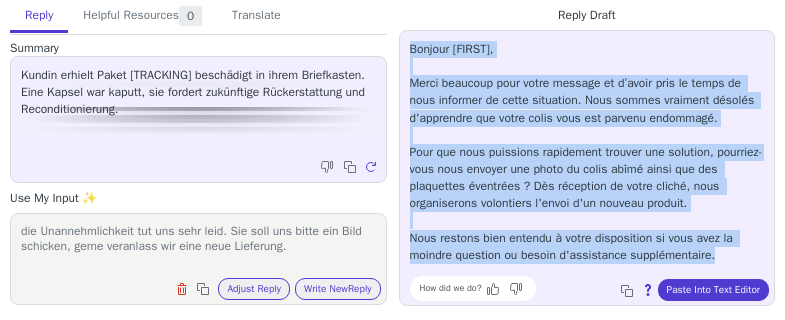 click on "Bonjour Stéphanie, Merci beaucoup pour votre message et d’avoir pris le temps de nous informer de cette situation. Nous sommes vraiment désolés d'apprendre que votre colis vous est parvenu endommagé.  Pour que nous puissions rapidement trouver une solution, pourriez-vous nous envoyer une photo du colis abîmé ainsi que des plaquettes éventrées ? Dès réception de votre cliché, nous organiserons volontiers l'envoi d'un nouveau produit. Nous restons bien entendu à votre disposition si vous avez la moindre question ou besoin d'assistance supplémentaire." at bounding box center (587, 152) 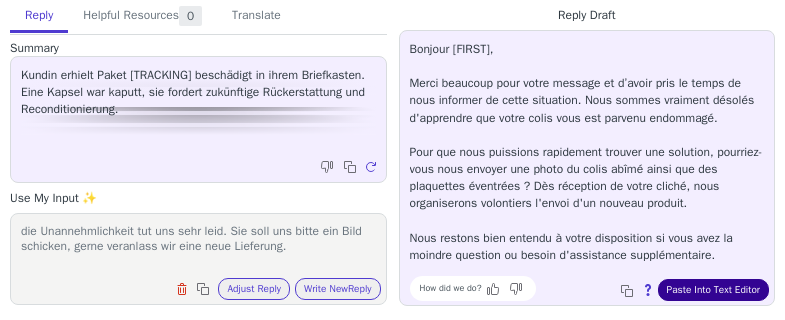 click on "Paste Into Text Editor" at bounding box center [713, 290] 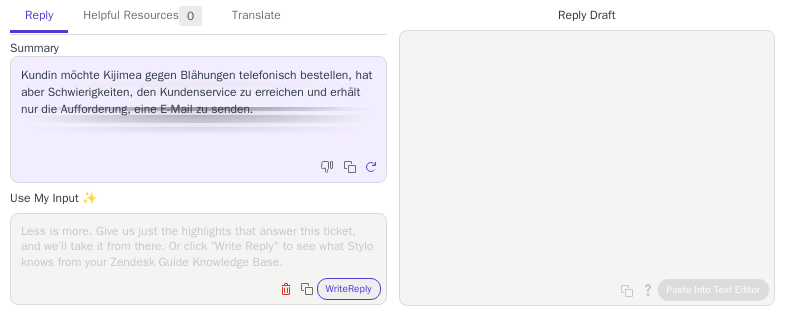 scroll, scrollTop: 0, scrollLeft: 0, axis: both 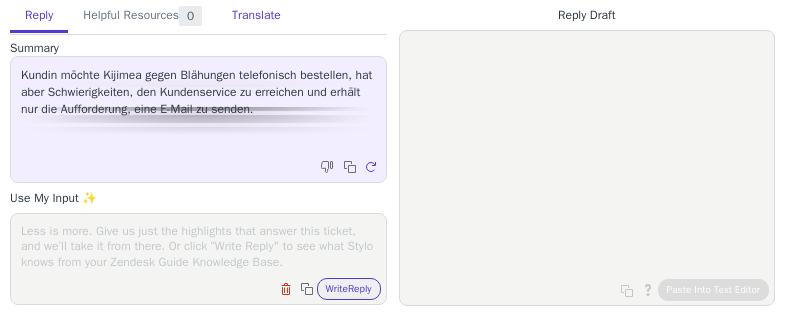 click on "Translate" at bounding box center [256, 16] 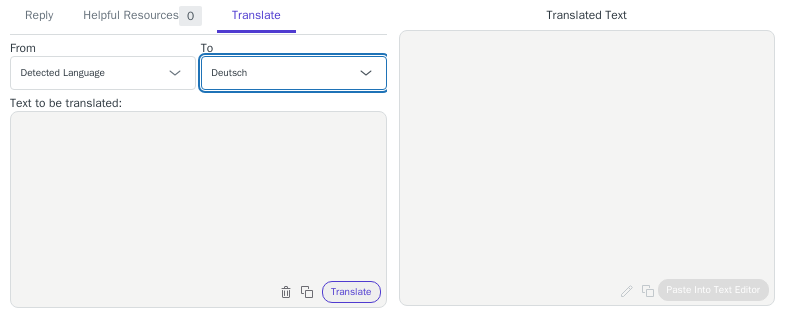 drag, startPoint x: 244, startPoint y: 83, endPoint x: 258, endPoint y: 61, distance: 26.076809 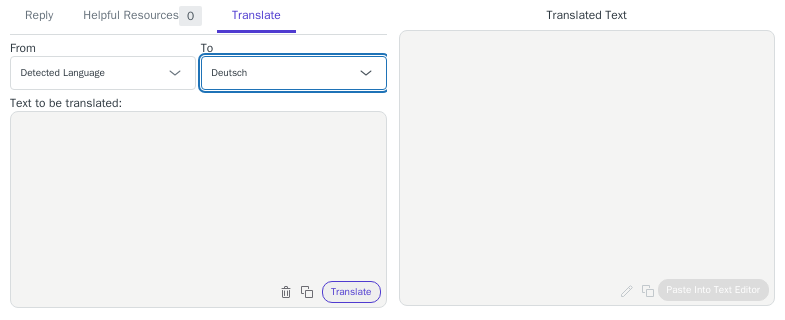 select on "fr-fr" 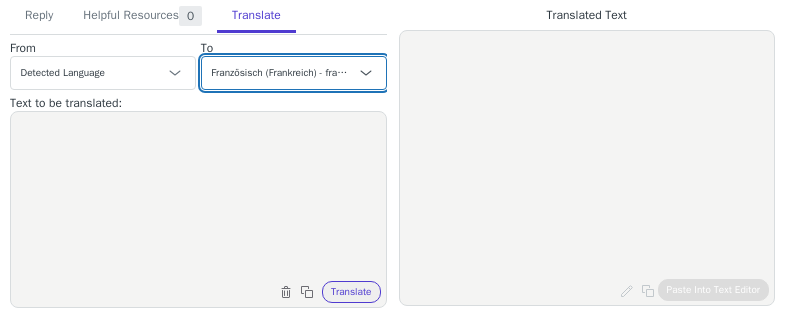 click on "[COUNTRY] [LANGUAGE] ([COUNTRY]) - [LANGUAGE] ([COUNTRY]) [LANGUAGE] ([COUNTRY]) [LANGUAGE] ([COUNTRY]) [LANGUAGE] [LANGUAGE] [LANGUAGE] [LANGUAGE] [LANGUAGE] [LANGUAGE] [LANGUAGE] ([COUNTRY]) - [LANGUAGE] ([COUNTRY]) [LANGUAGE] ([COUNTRY]) - [LANGUAGE] ([COUNTRY]) [LANGUAGE] ([COUNTRY]) - [LANGUAGE] ([COUNTRY])" at bounding box center (294, 73) 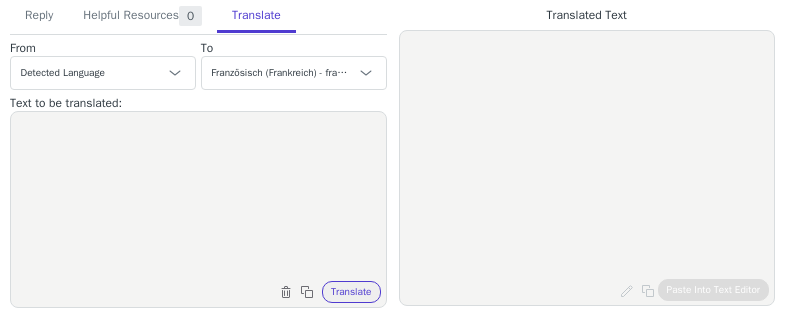 click at bounding box center [198, 197] 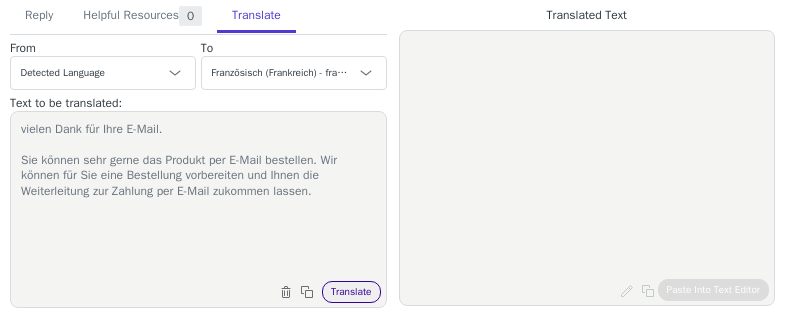type on "vielen Dank für Ihre E-Mail.
Sie können sehr gerne das Produkt per E-Mail bestellen. Wir können für Sie eine Bestellung vorbereiten und Ihnen die Weiterleitung zur Zahlung per E-Mail zukommen lassen." 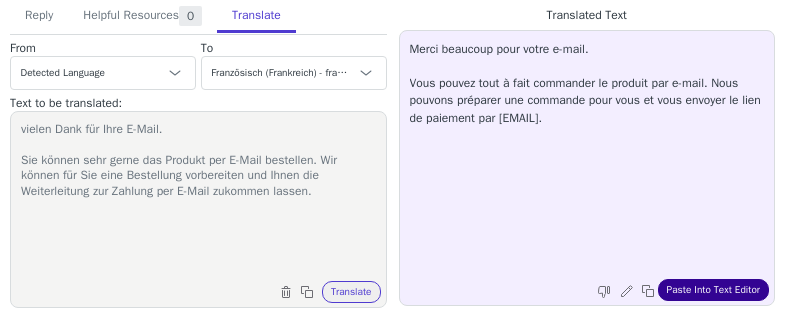click on "Paste Into Text Editor" at bounding box center (713, 290) 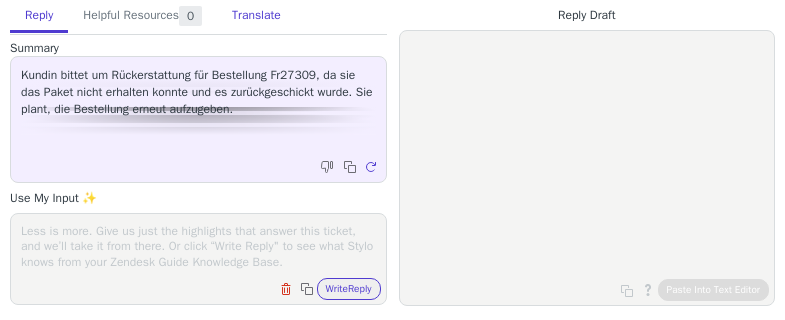 scroll, scrollTop: 0, scrollLeft: 0, axis: both 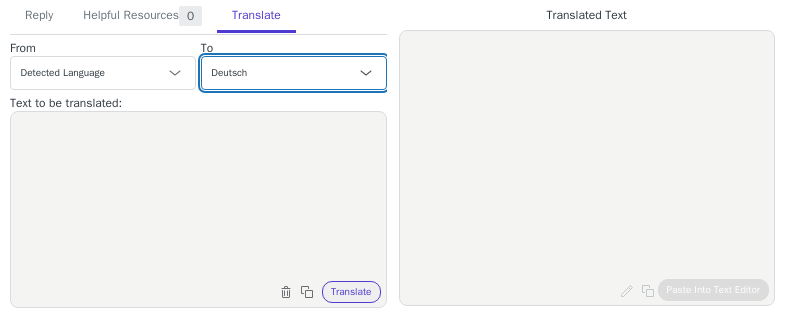 drag, startPoint x: 245, startPoint y: 73, endPoint x: 245, endPoint y: 62, distance: 11 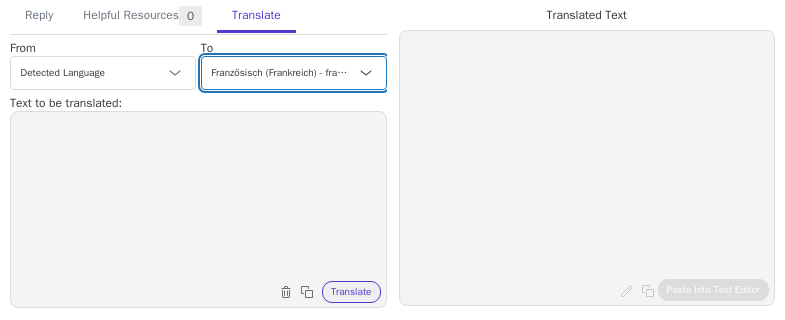 click on "Czech Englisch (Vereinigte Staaten) - English (United States) Danish Dutch French French (Canada) Deutsch Italian Japanese Korean Norwegian Polish Portuguese Portuguese (Brazil) Slovak Spanisch - español Swedish Italienisch (Italien) - italiano (Italia) Polnisch (Polen) - polski (Polska) Schwedisch (Schweden) - svenska (Sverige) Französisch (Frankreich) - français (France)" at bounding box center (294, 73) 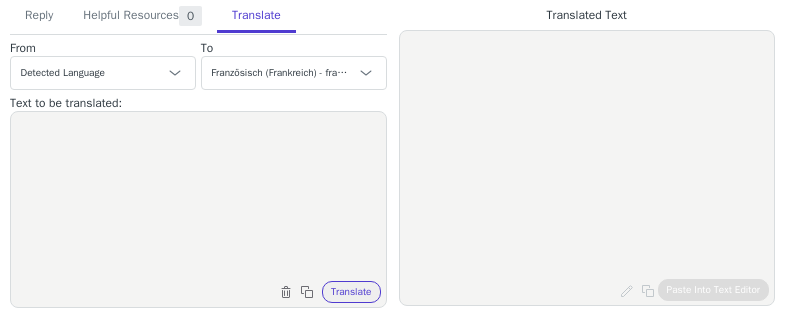 click at bounding box center (198, 197) 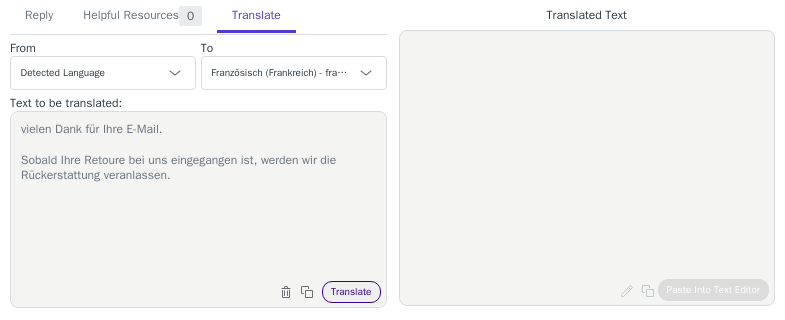 type on "vielen Dank für Ihre E-Mail.
Sobald Ihre Retoure bei uns eingegangen ist, werden wir die Rückerstattung veranlassen." 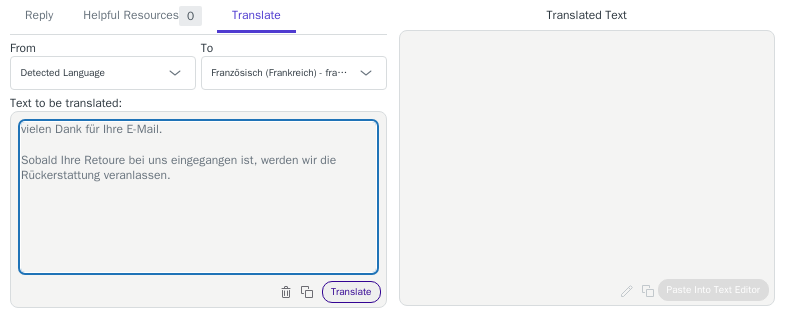 click on "Translate" at bounding box center (351, 292) 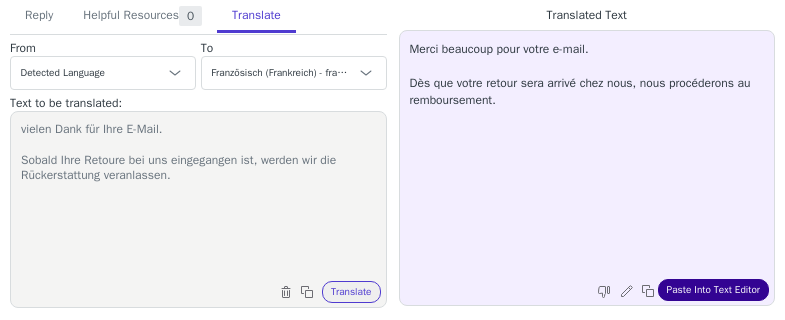 click on "Paste Into Text Editor" at bounding box center [713, 290] 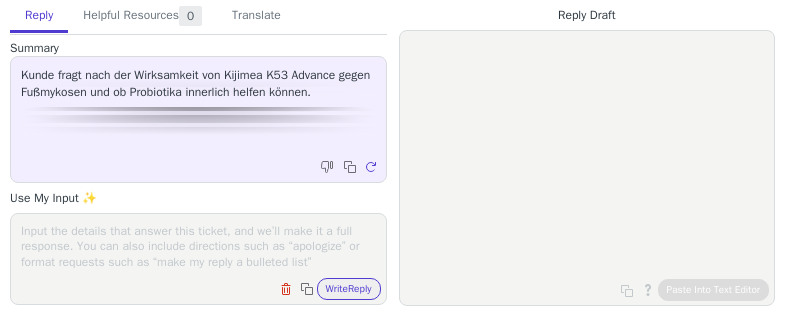 scroll, scrollTop: 0, scrollLeft: 0, axis: both 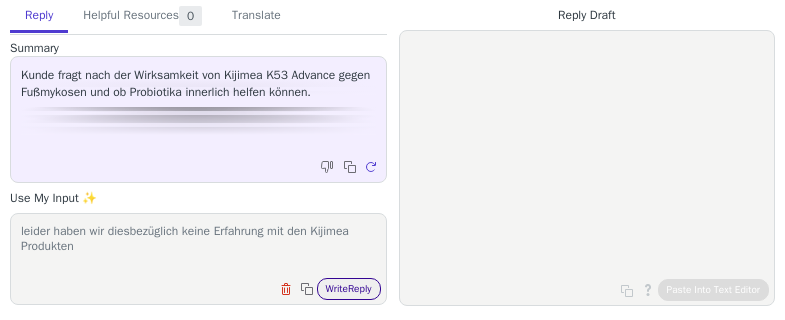 type on "leider haben wir diesbezüglich keine Erfahrung mit den Kijimea Produkten" 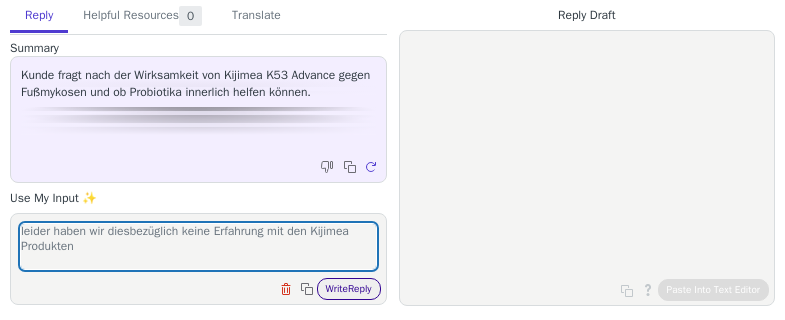 click on "Write  Reply" at bounding box center [349, 289] 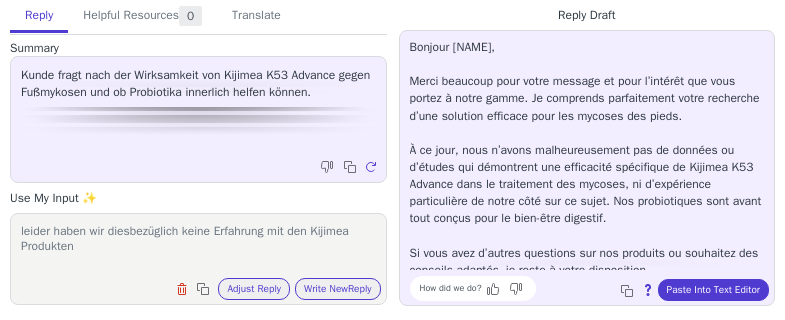 scroll, scrollTop: 0, scrollLeft: 0, axis: both 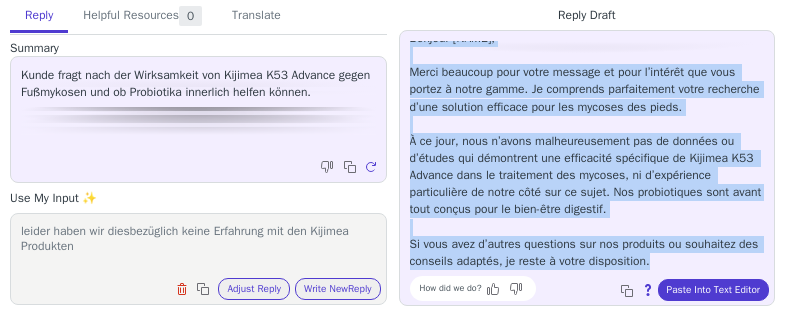 drag, startPoint x: 407, startPoint y: 47, endPoint x: 705, endPoint y: 266, distance: 369.81754 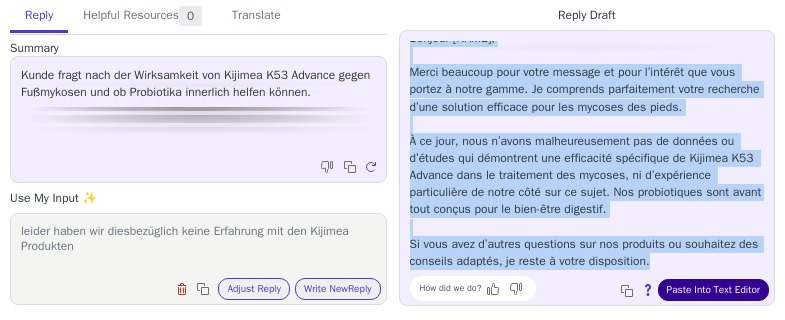 click on "Paste Into Text Editor" at bounding box center (713, 290) 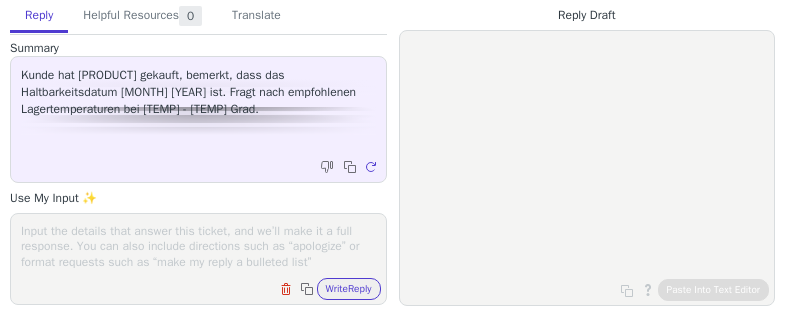 scroll, scrollTop: 0, scrollLeft: 0, axis: both 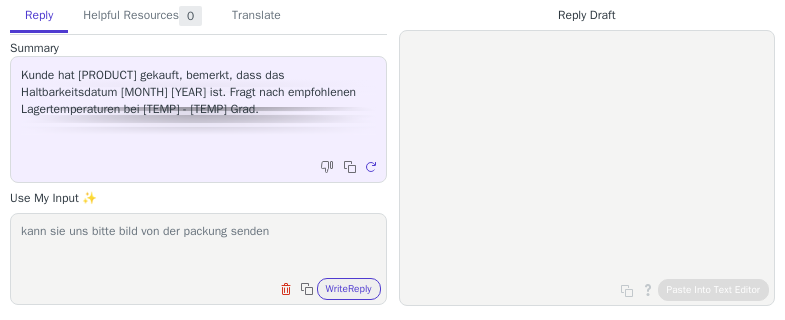 click on "kann sie uns bitte bild von der packung senden" at bounding box center (198, 246) 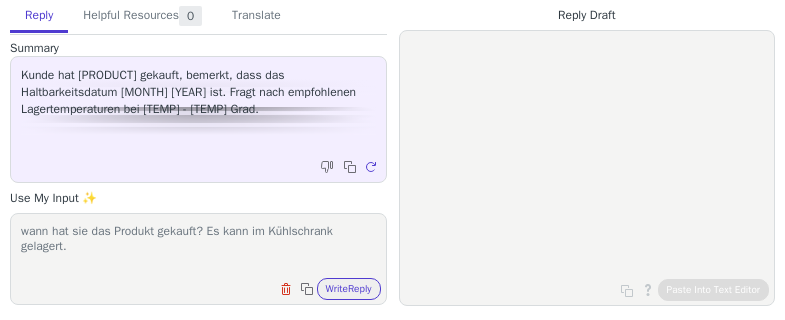 click on "wann hat sie das Produkt gekauft? Es kann im Kühlschrank gelagert." at bounding box center [198, 246] 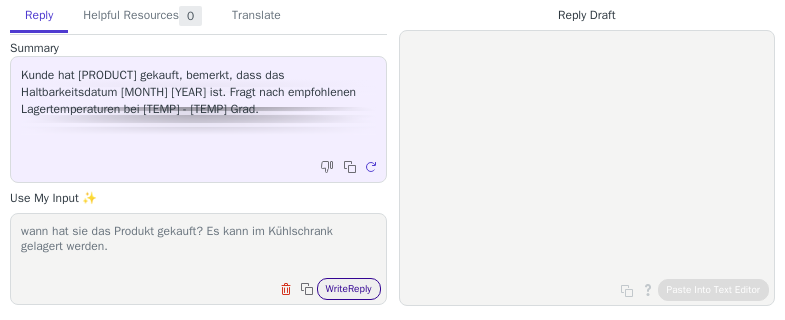 type on "wann hat sie das Produkt gekauft? Es kann im Kühlschrank gelagert werden." 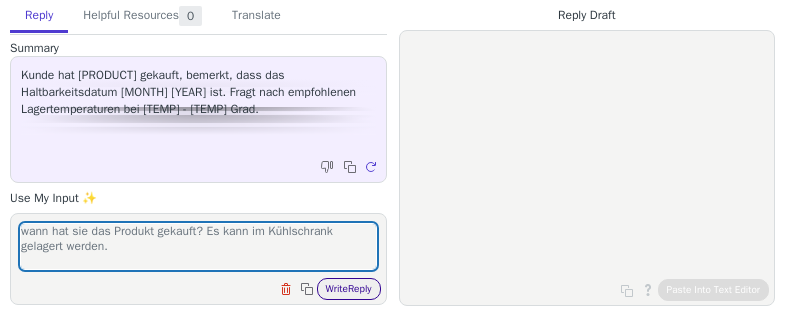 click on "Write  Reply" at bounding box center (349, 289) 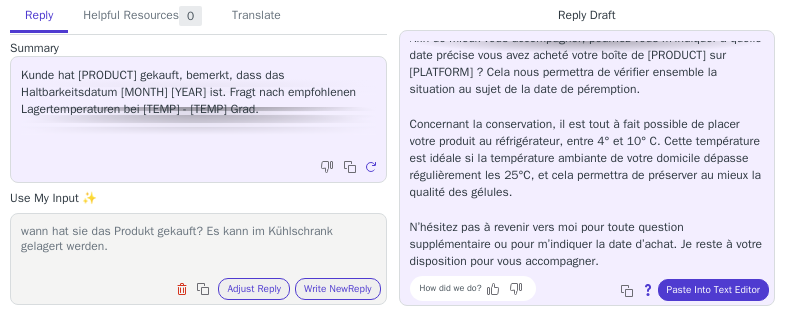 scroll, scrollTop: 0, scrollLeft: 0, axis: both 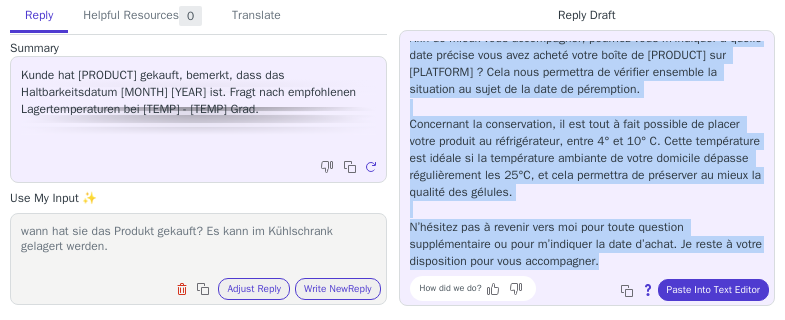 drag, startPoint x: 408, startPoint y: 81, endPoint x: 736, endPoint y: 273, distance: 380.06314 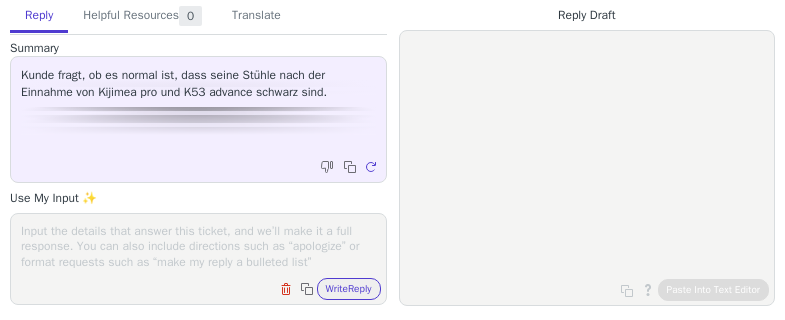 scroll, scrollTop: 0, scrollLeft: 0, axis: both 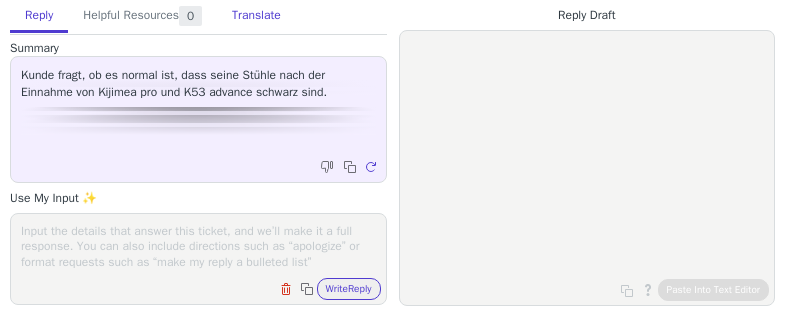 click on "Translate" at bounding box center (256, 16) 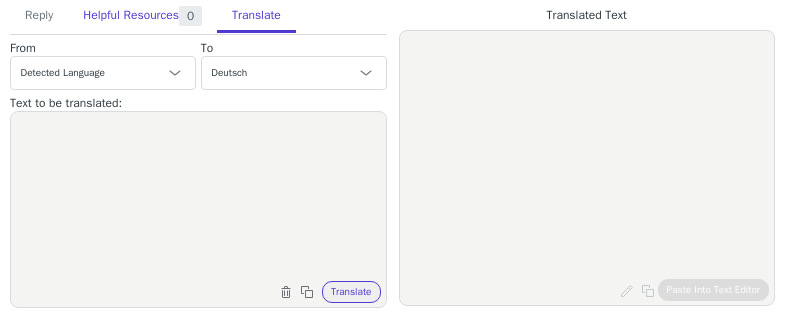 click on "Helpful Resources  0" at bounding box center [142, 17] 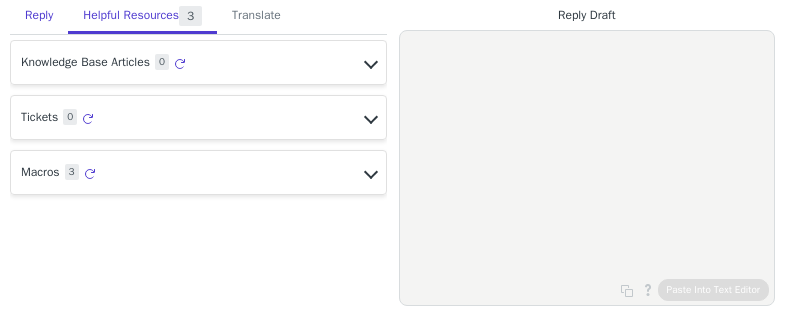 click on "Reply" at bounding box center [39, 16] 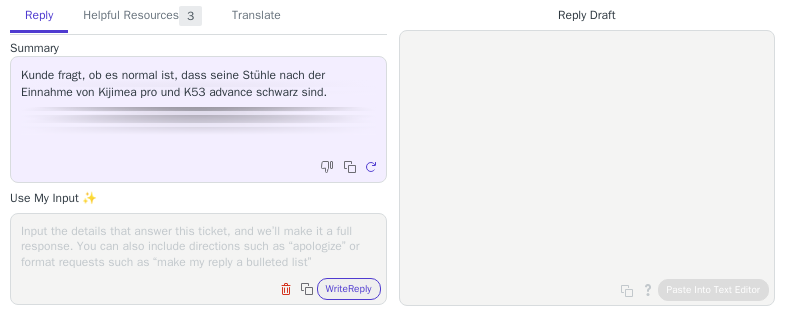 click at bounding box center (198, 246) 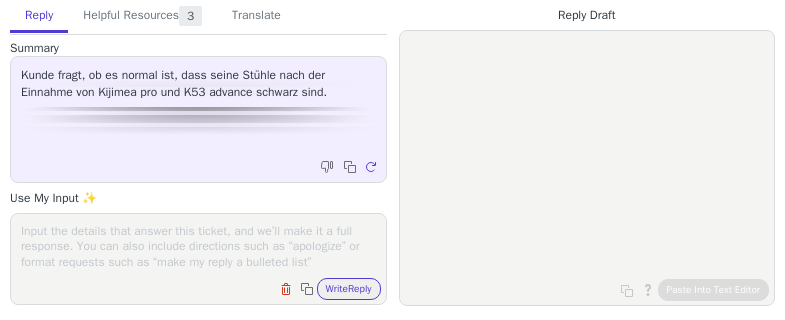 click at bounding box center (198, 246) 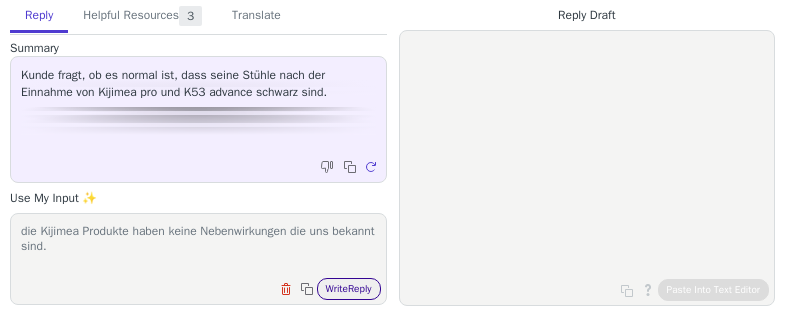 type on "die Kijimea Produkte haben keine Nebenwirkungen die uns bekannt sind." 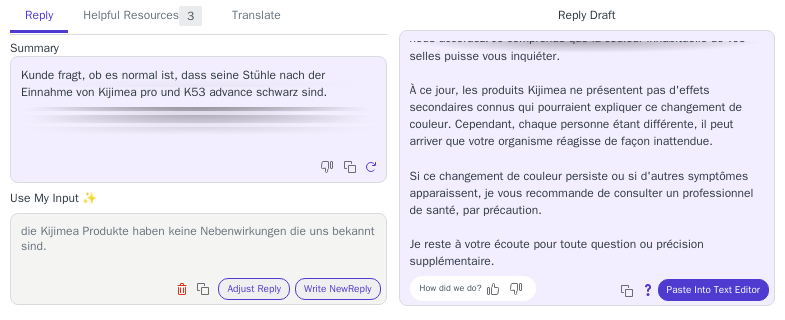 scroll, scrollTop: 0, scrollLeft: 0, axis: both 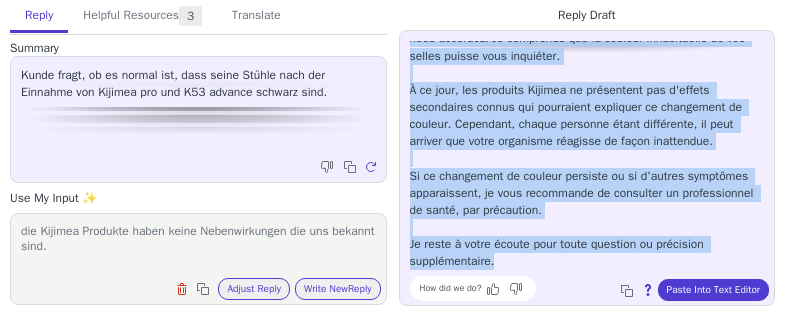 drag, startPoint x: 410, startPoint y: 80, endPoint x: 741, endPoint y: 272, distance: 382.6552 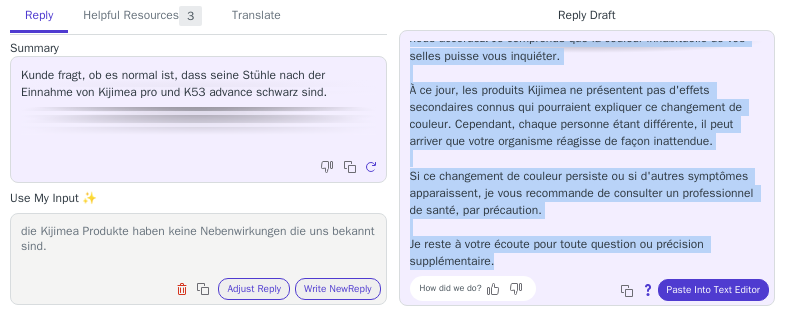 copy on "Merci beaucoup pour votre message et pour la confiance que vous nous accordez. Je comprends que la couleur inhabituelle de vos selles puisse vous inquiéter. À ce jour, les produits Kijimea ne présentent pas d'effets secondaires connus qui pourraient expliquer ce changement de couleur. Cependant, chaque personne étant différente, il peut arriver que votre organisme réagisse de façon inattendue. Si ce changement de couleur persiste ou si d'autres symptômes apparaissent, je vous recommande de consulter un professionnel de santé, par précaution. Je reste à votre écoute pour toute question ou précision supplémentaire." 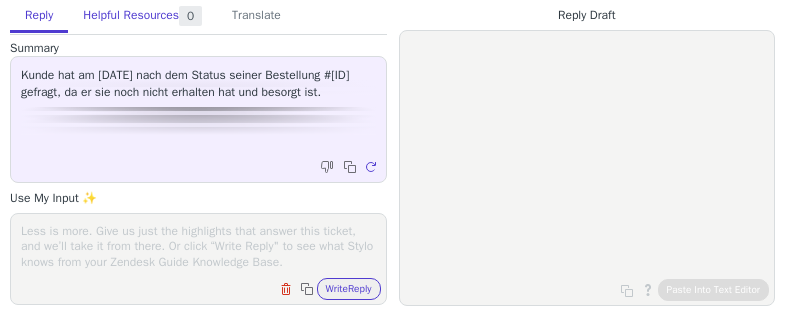 scroll, scrollTop: 0, scrollLeft: 0, axis: both 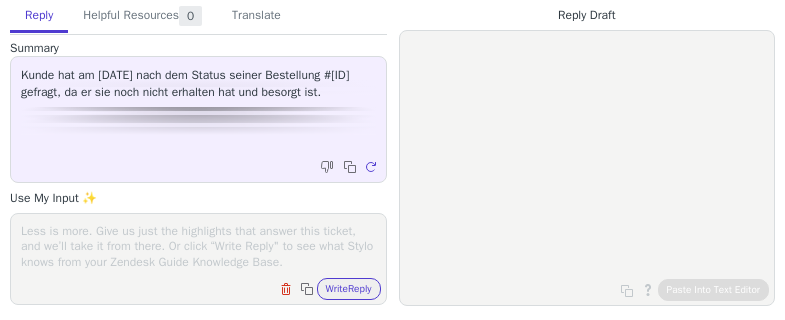 click at bounding box center (198, 246) 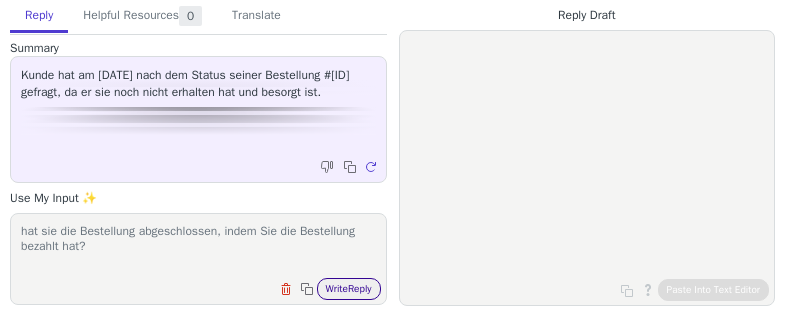 type on "hat sie die Bestellung abgeschlossen, indem Sie die Bestellung bezahlt hat?" 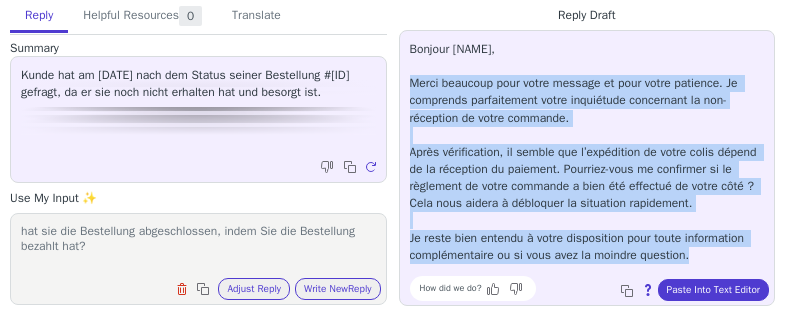 drag, startPoint x: 405, startPoint y: 81, endPoint x: 705, endPoint y: 257, distance: 347.81604 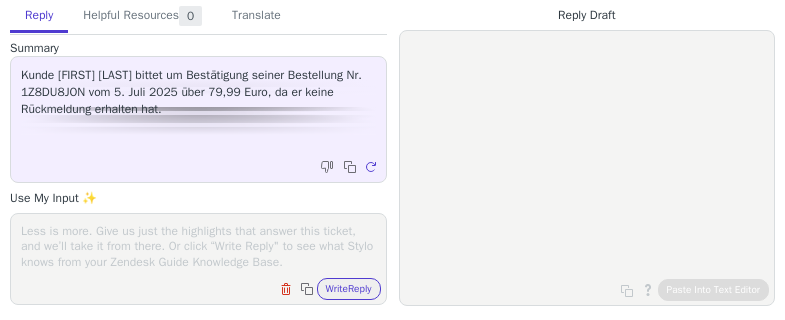 scroll, scrollTop: 0, scrollLeft: 0, axis: both 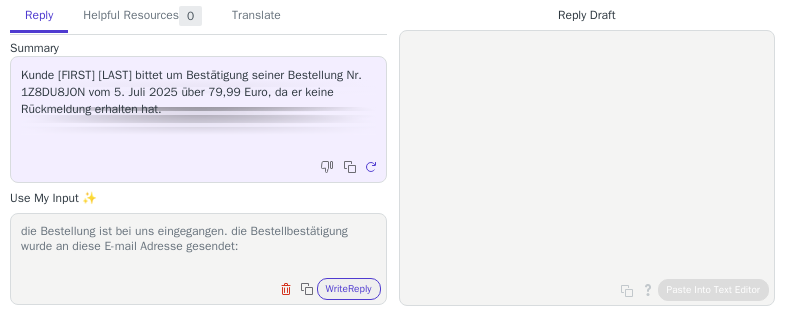 click on "die Bestellung ist bei uns eingegangen. die Bestellbestätigung wurde an diese E-mail Adresse gesendet:" at bounding box center (198, 246) 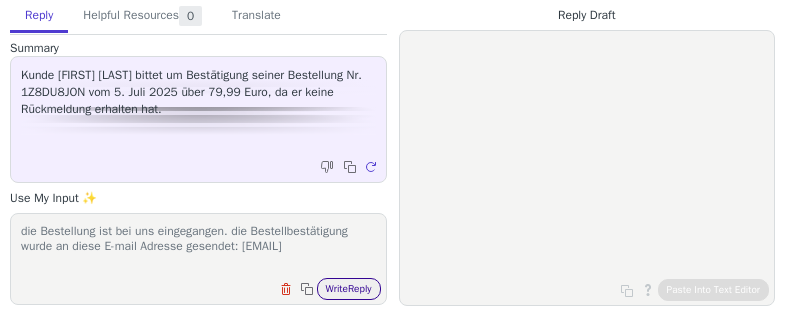 type on "die Bestellung ist bei uns eingegangen. die Bestellbestätigung wurde an diese E-mail Adresse gesendet: harmakchris@gmail.com" 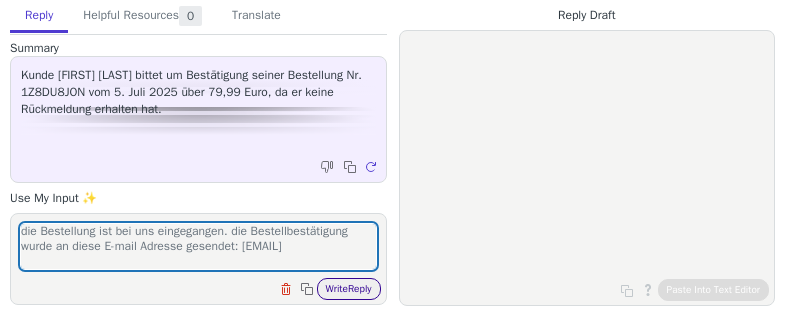 click on "Write  Reply" at bounding box center (349, 289) 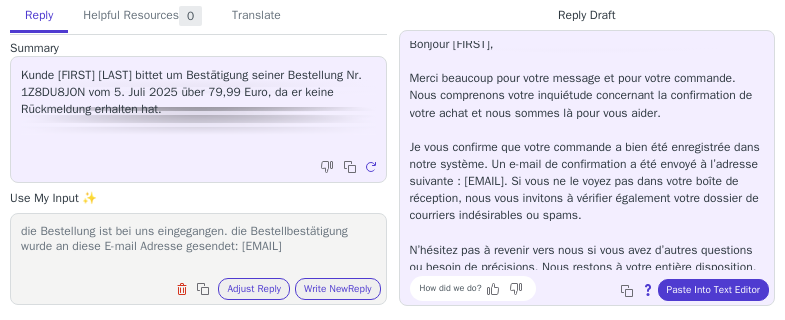 scroll, scrollTop: 0, scrollLeft: 0, axis: both 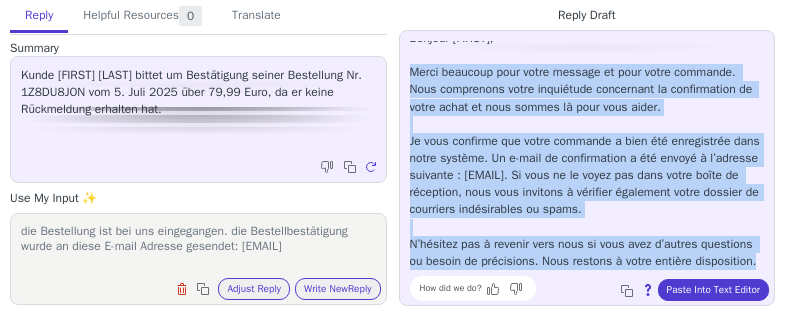 drag, startPoint x: 405, startPoint y: 83, endPoint x: 716, endPoint y: 265, distance: 360.34012 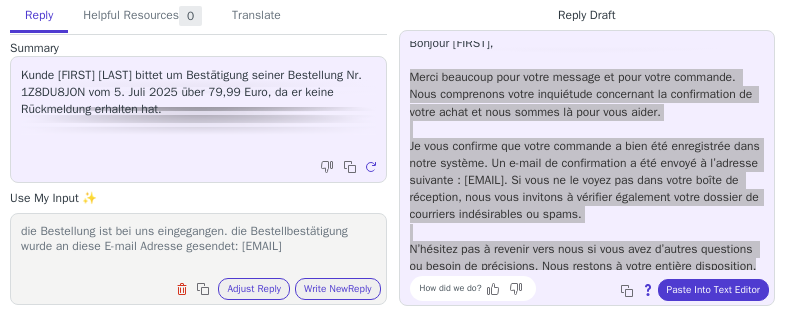 scroll, scrollTop: 0, scrollLeft: 0, axis: both 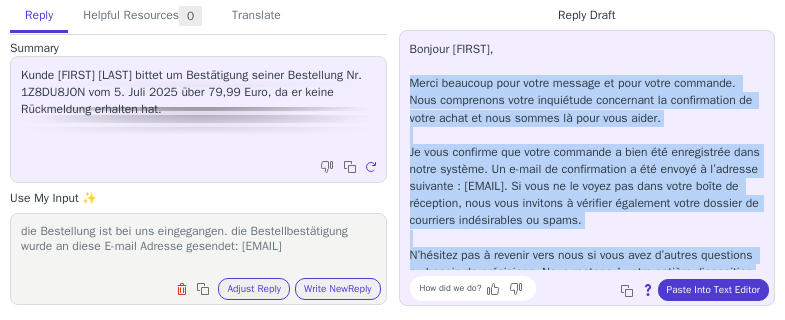 drag, startPoint x: 674, startPoint y: 178, endPoint x: 671, endPoint y: 199, distance: 21.213203 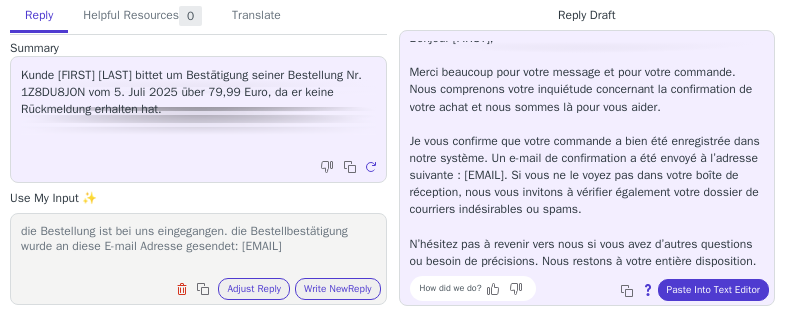 scroll, scrollTop: 28, scrollLeft: 0, axis: vertical 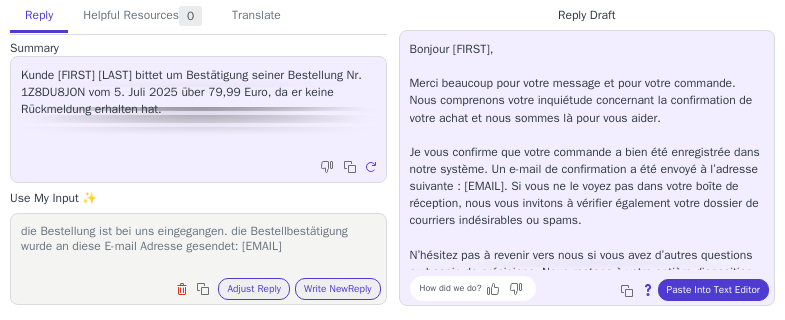 drag, startPoint x: 723, startPoint y: 194, endPoint x: 404, endPoint y: 52, distance: 349.1776 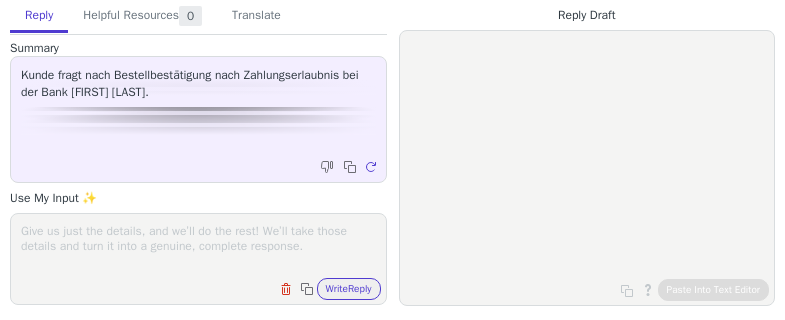 scroll, scrollTop: 0, scrollLeft: 0, axis: both 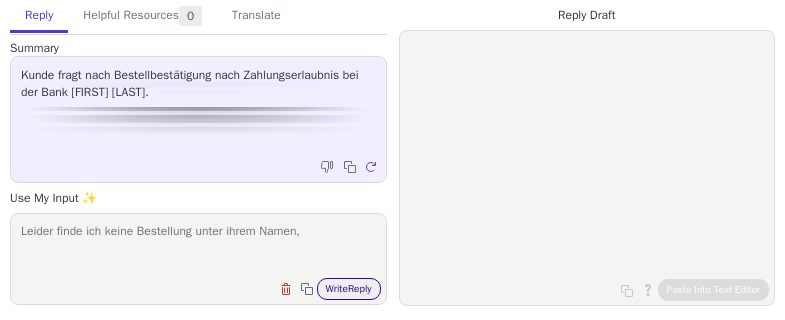 type on "Leider finde ich keine Bestellung unter ihrem Namen," 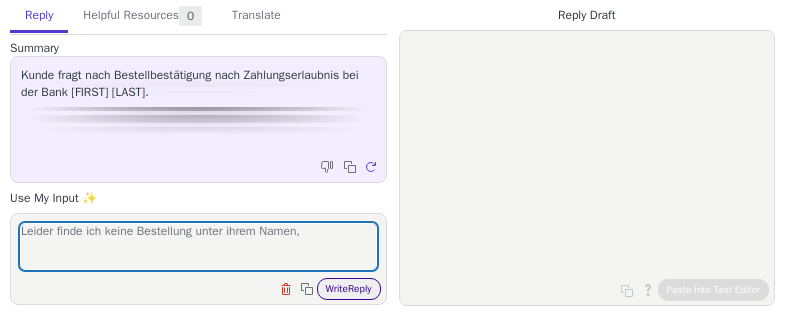 click on "Write  Reply" at bounding box center [349, 289] 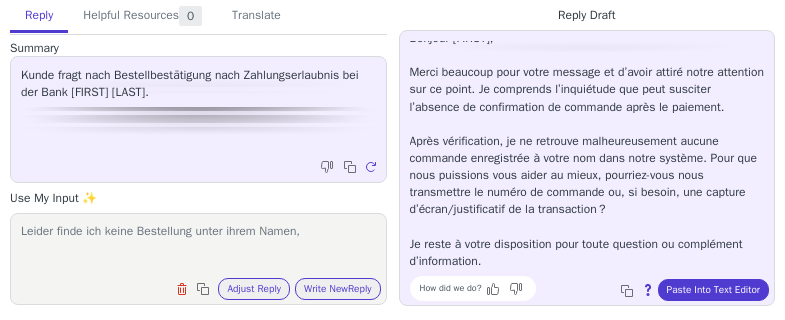 scroll, scrollTop: 0, scrollLeft: 0, axis: both 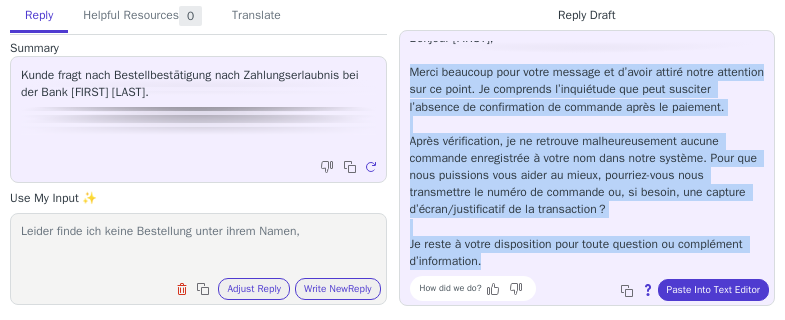 drag, startPoint x: 407, startPoint y: 84, endPoint x: 663, endPoint y: 265, distance: 313.52353 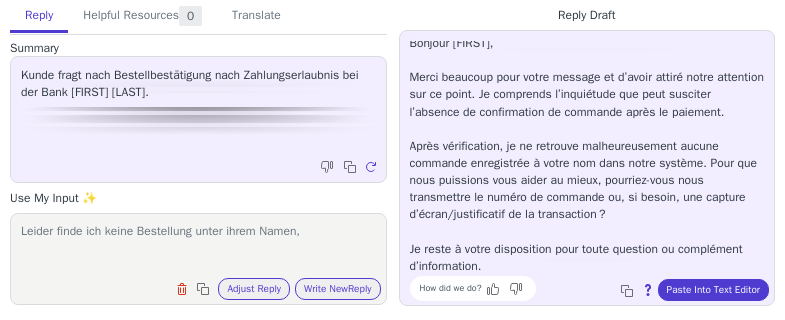 scroll, scrollTop: 0, scrollLeft: 0, axis: both 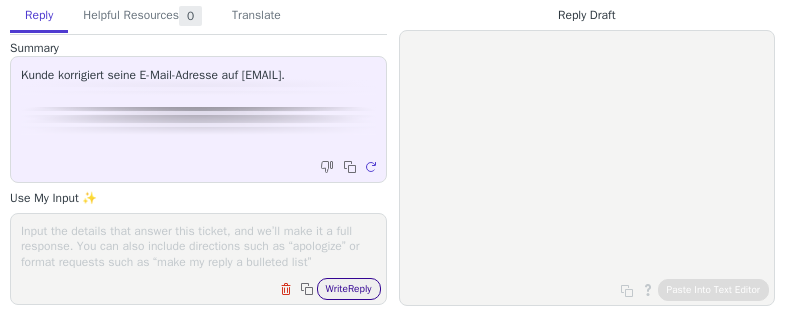 click on "Write  Reply" at bounding box center (349, 289) 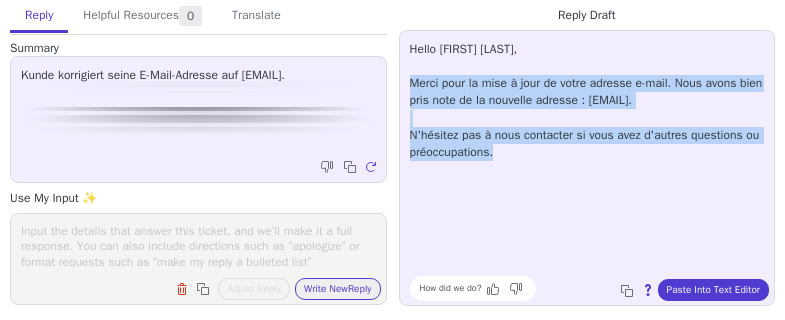 drag, startPoint x: 488, startPoint y: 156, endPoint x: 411, endPoint y: 79, distance: 108.89445 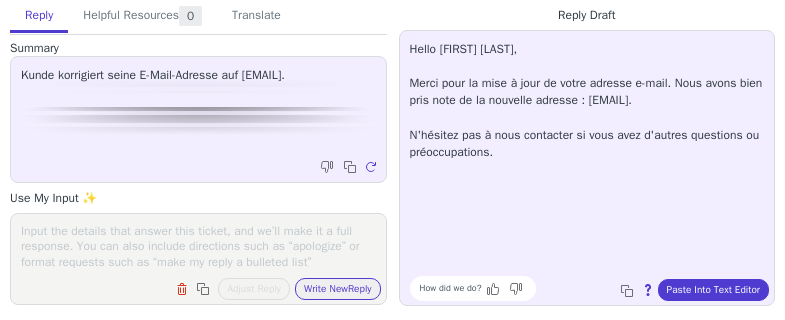 drag, startPoint x: 723, startPoint y: 98, endPoint x: 404, endPoint y: 83, distance: 319.35248 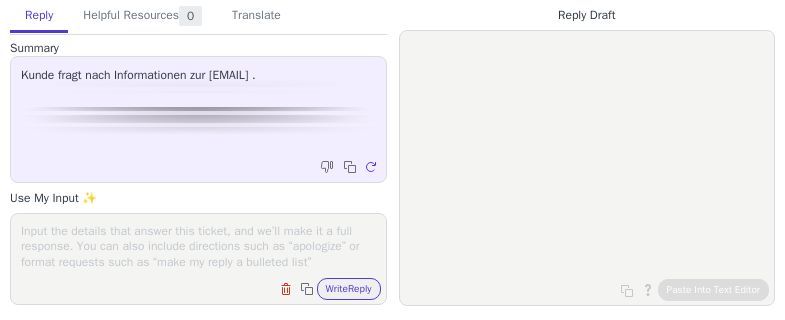 scroll, scrollTop: 0, scrollLeft: 0, axis: both 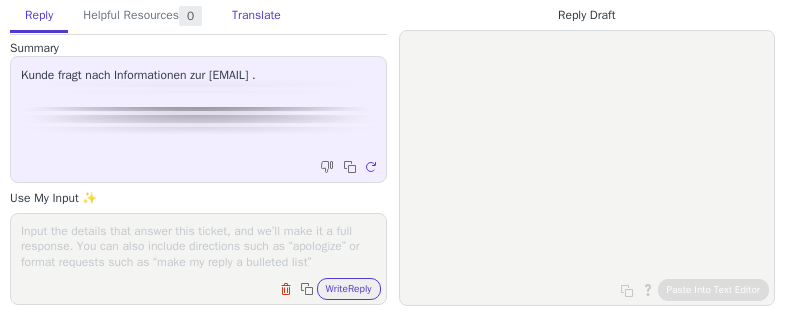 click on "Translate" at bounding box center (256, 16) 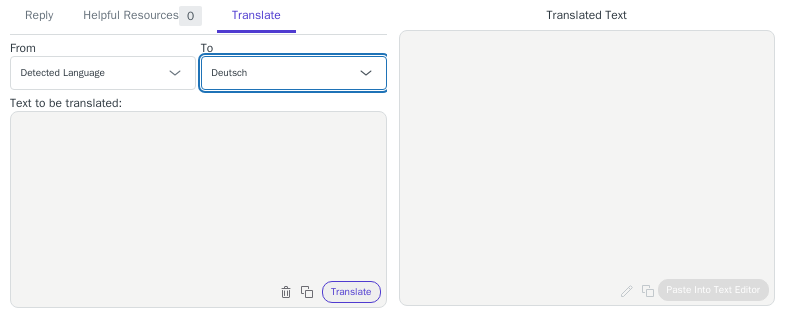 click on "Czech Englisch (Vereinigte Staaten) - English (United States) Danish Dutch French French (Canada) Deutsch Italian Japanese Korean Norwegian Polish Portuguese Portuguese (Brazil) Slovak Spanisch - español Swedish Italienisch (Italien) - italiano (Italia) Polnisch (Polen) - polski (Polska) Schwedisch (Schweden) - svenska (Sverige) Französisch (Frankreich) - français (France)" at bounding box center [294, 73] 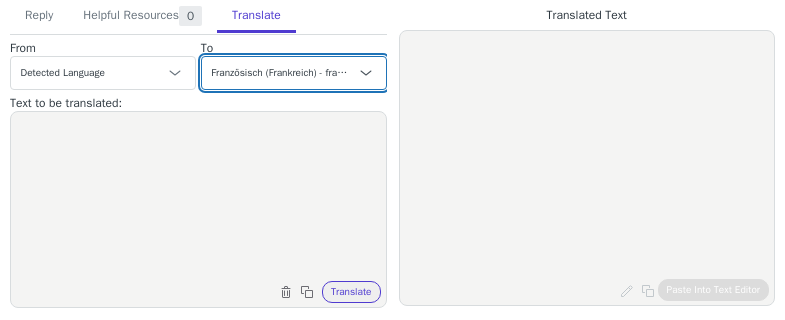 click on "Czech Englisch (Vereinigte Staaten) - English (United States) Danish Dutch French French (Canada) Deutsch Italian Japanese Korean Norwegian Polish Portuguese Portuguese (Brazil) Slovak Spanisch - español Swedish Italienisch (Italien) - italiano (Italia) Polnisch (Polen) - polski (Polska) Schwedisch (Schweden) - svenska (Sverige) Französisch (Frankreich) - français (France)" at bounding box center [294, 73] 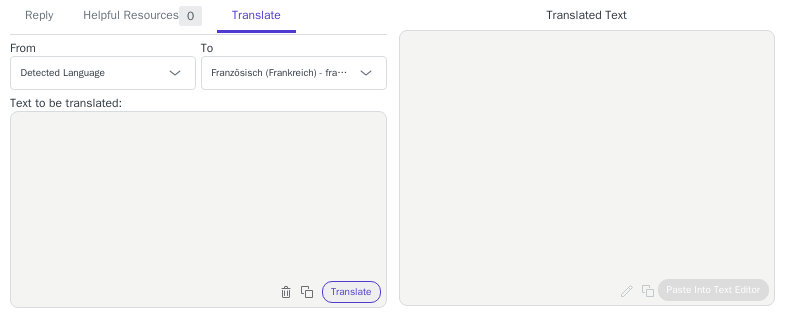 click at bounding box center (198, 197) 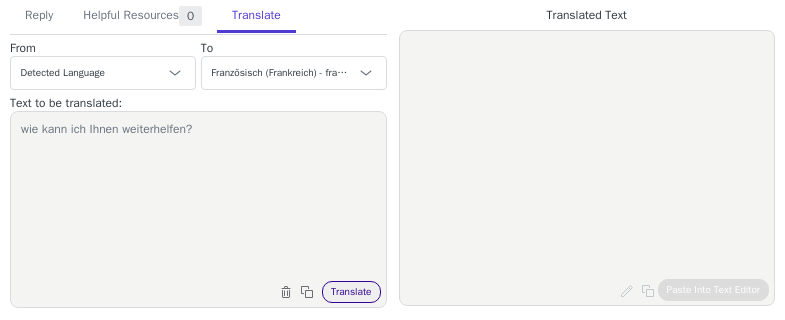 type on "wie kann ich Ihnen weiterhelfen?" 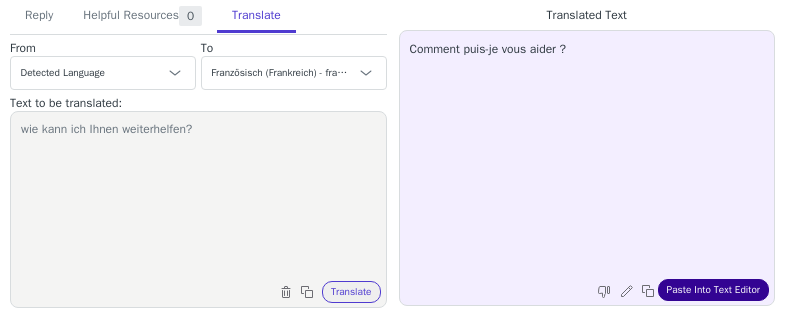 click on "Paste Into Text Editor" at bounding box center [713, 290] 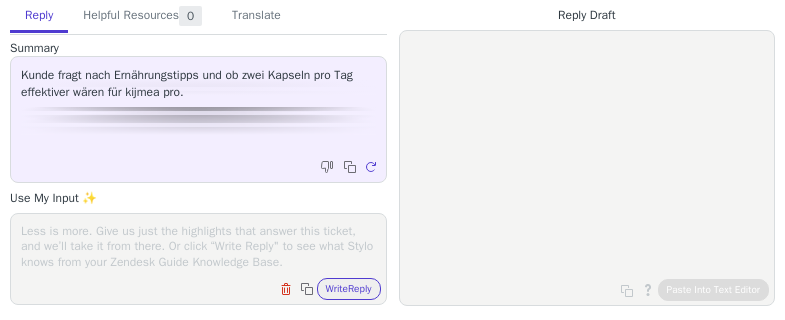 scroll, scrollTop: 0, scrollLeft: 0, axis: both 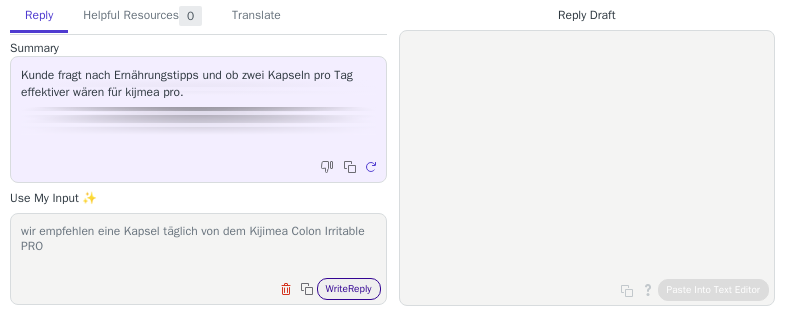 type on "wir empfehlen eine Kapsel täglich von dem Kijimea Colon Irritable PRO" 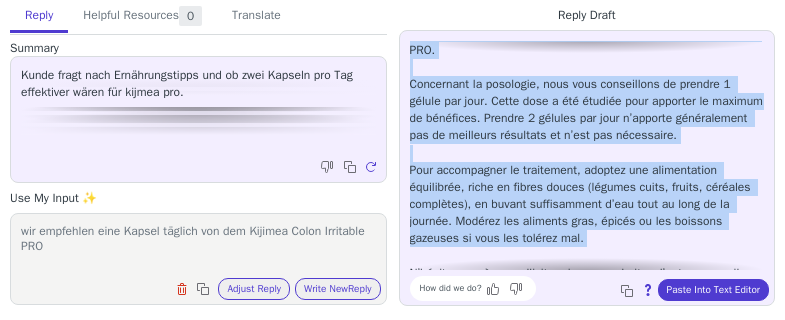 scroll, scrollTop: 131, scrollLeft: 0, axis: vertical 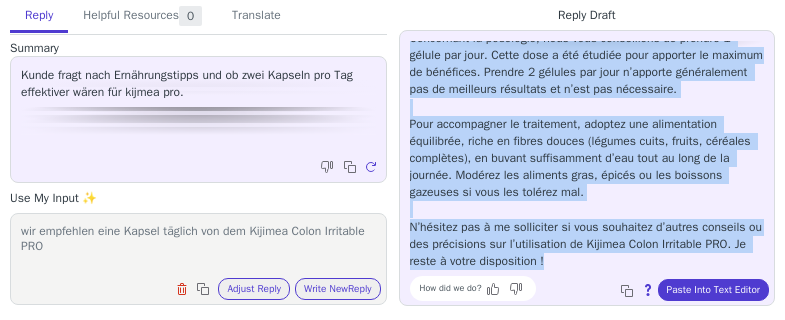 drag, startPoint x: 409, startPoint y: 82, endPoint x: 702, endPoint y: 258, distance: 341.79672 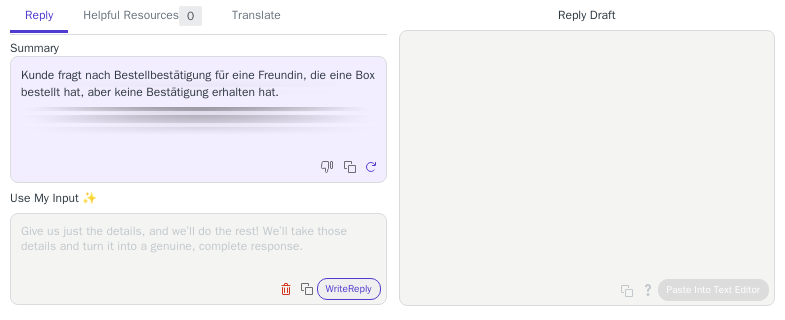 scroll, scrollTop: 0, scrollLeft: 0, axis: both 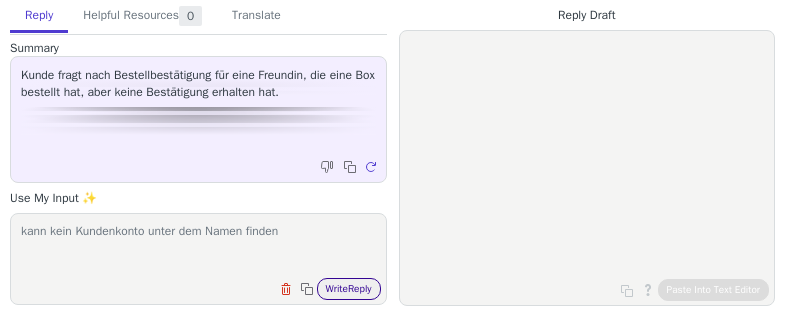 type on "kann kein Kundenkonto unter dem Namen finden" 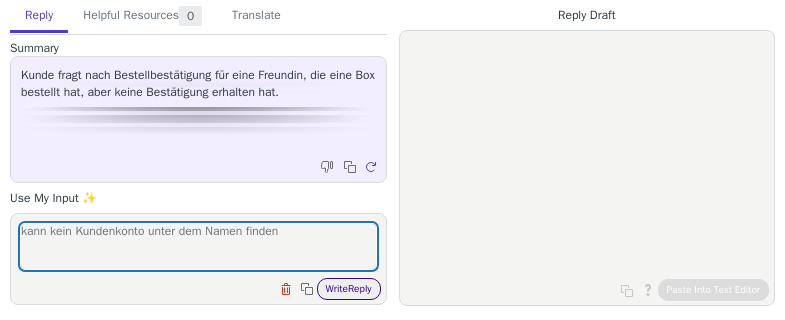 click on "Write  Reply" at bounding box center [349, 289] 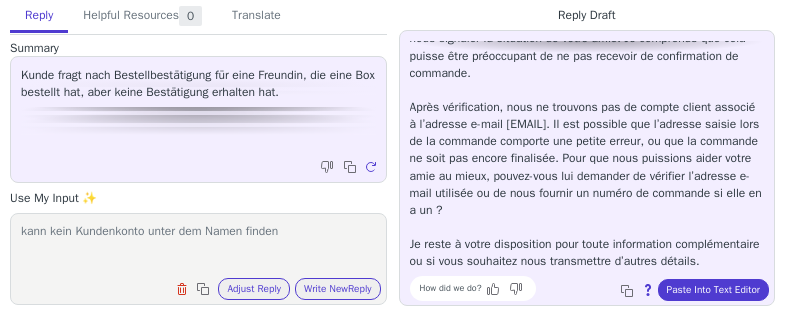 scroll, scrollTop: 0, scrollLeft: 0, axis: both 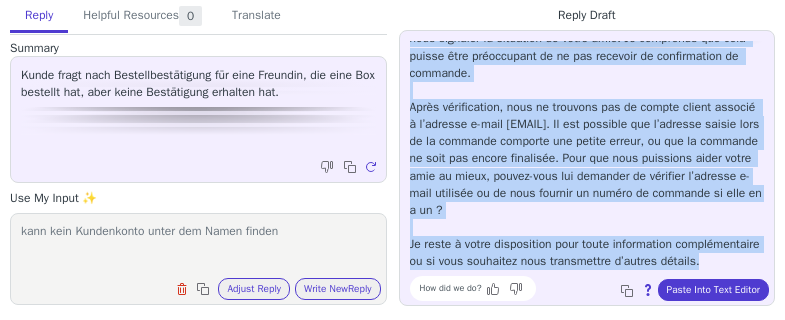 drag, startPoint x: 406, startPoint y: 79, endPoint x: 728, endPoint y: 261, distance: 369.87564 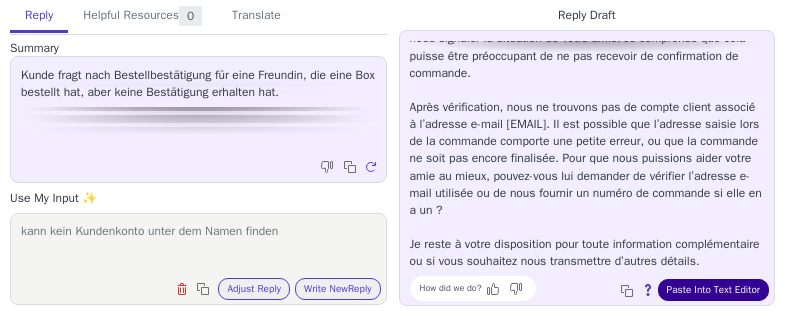 click on "Paste Into Text Editor" at bounding box center (713, 290) 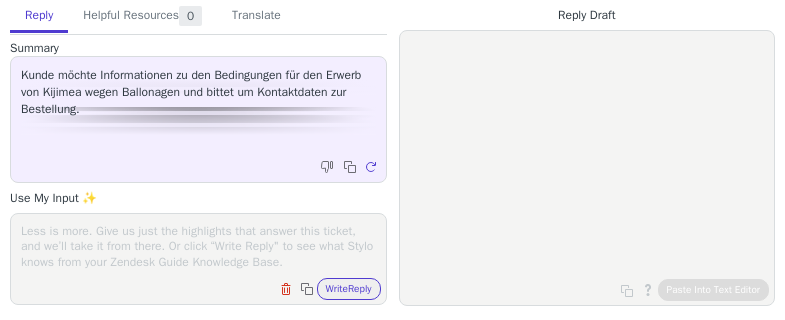 scroll, scrollTop: 0, scrollLeft: 0, axis: both 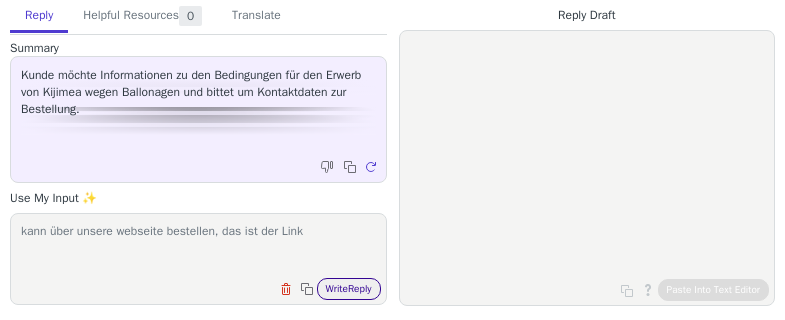 type on "kann über unsere webseite bestellen, das ist der Link" 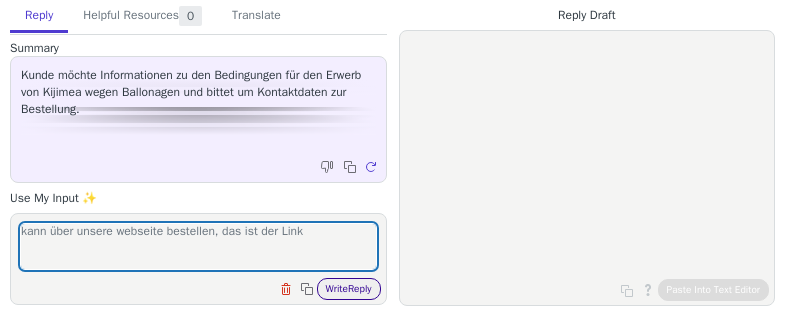 click on "Write  Reply" at bounding box center [349, 289] 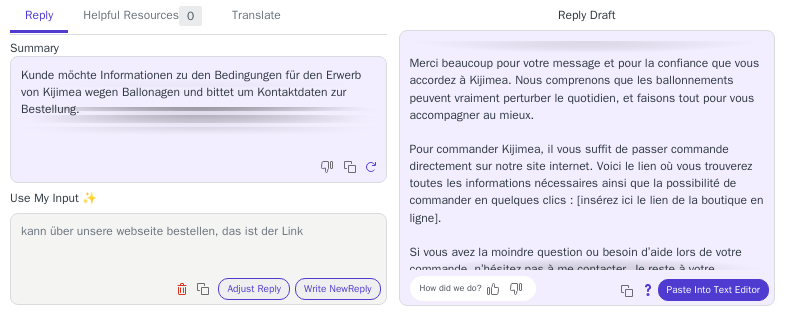 scroll, scrollTop: 0, scrollLeft: 0, axis: both 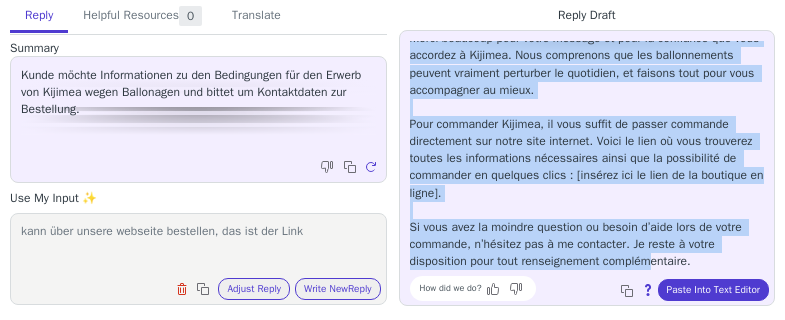 drag, startPoint x: 408, startPoint y: 83, endPoint x: 659, endPoint y: 269, distance: 312.40518 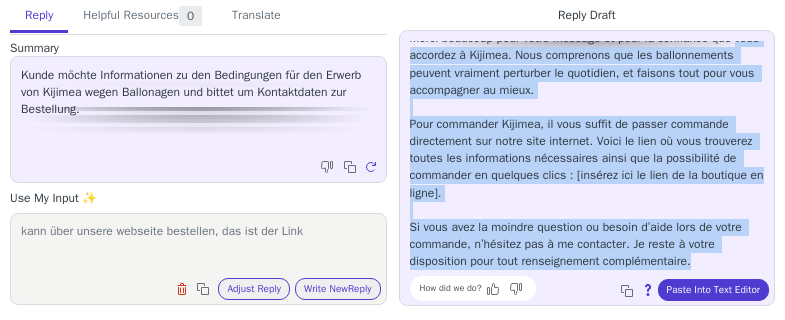 scroll, scrollTop: 0, scrollLeft: 0, axis: both 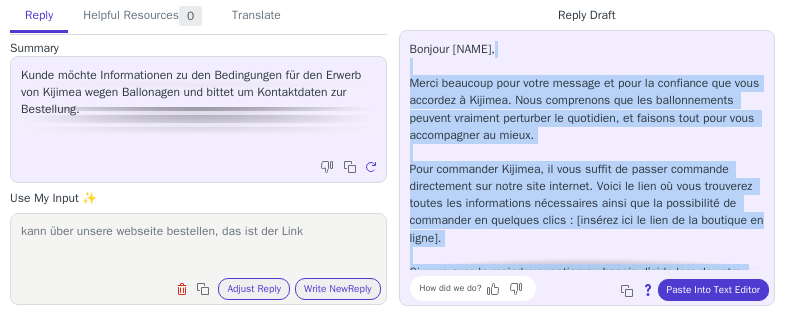 drag, startPoint x: 703, startPoint y: 266, endPoint x: 409, endPoint y: 75, distance: 350.5952 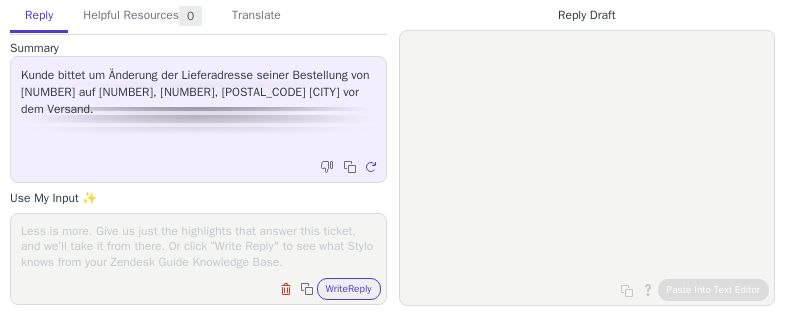 scroll, scrollTop: 0, scrollLeft: 0, axis: both 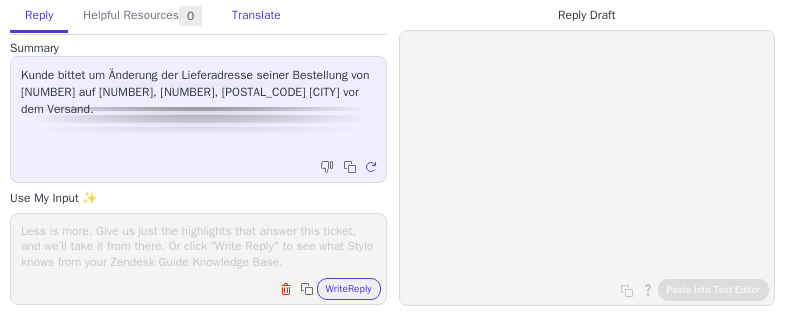 click on "Translate" at bounding box center (256, 16) 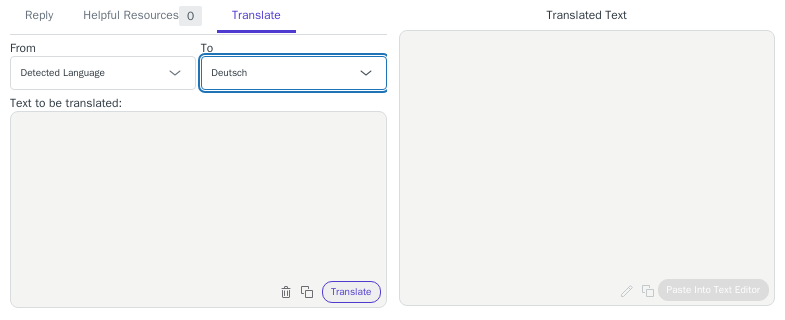 click on "Czech Englisch (Vereinigte Staaten) - English (United States) Danish Dutch French French (Canada) Deutsch Italian Japanese Korean Norwegian Polish Portuguese Portuguese (Brazil) Slovak Spanisch - español Swedish Italienisch (Italien) - italiano (Italia) Polnisch (Polen) - polski (Polska) Schwedisch (Schweden) - svenska (Sverige) Französisch (Frankreich) - français (France)" at bounding box center (294, 73) 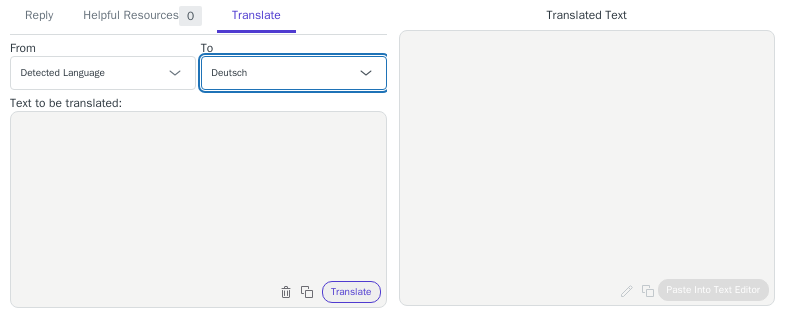 select on "fr-fr" 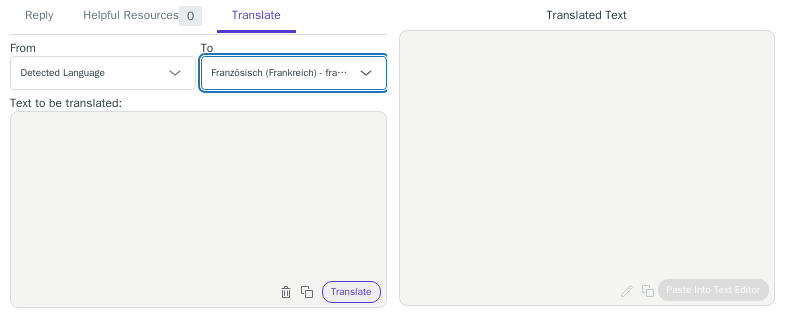 click on "Czech Englisch (Vereinigte Staaten) - English (United States) Danish Dutch French French (Canada) Deutsch Italian Japanese Korean Norwegian Polish Portuguese Portuguese (Brazil) Slovak Spanisch - español Swedish Italienisch (Italien) - italiano (Italia) Polnisch (Polen) - polski (Polska) Schwedisch (Schweden) - svenska (Sverige) Französisch (Frankreich) - français (France)" at bounding box center (294, 73) 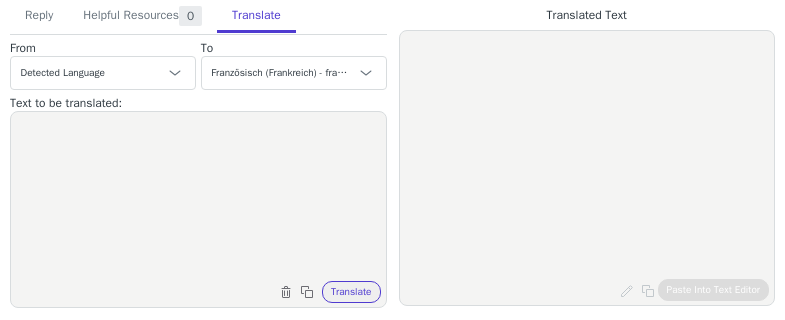 click at bounding box center (198, 197) 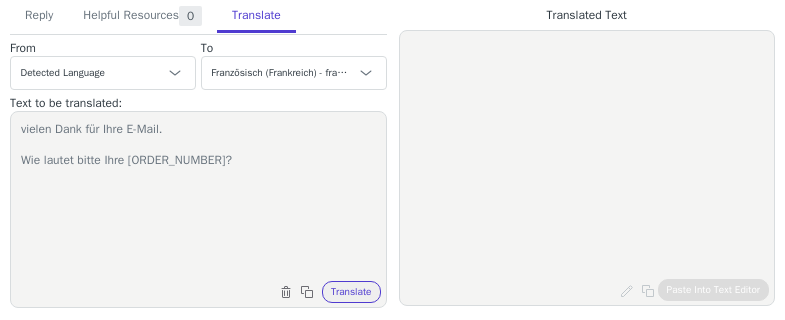 type on "vielen Dank für Ihre E-Mail.
Wie lautet bitte Ihre Bestellnummer?" 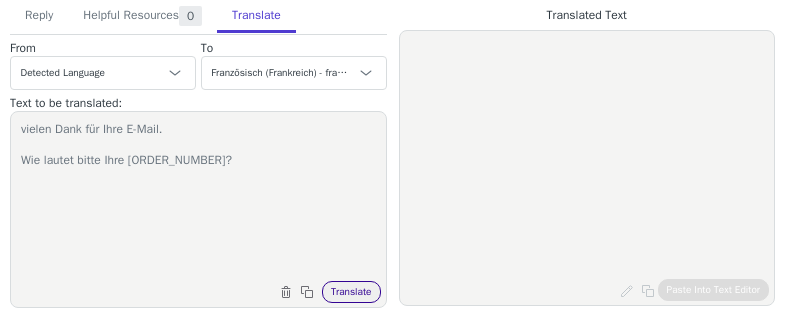 click on "Translate" at bounding box center [351, 292] 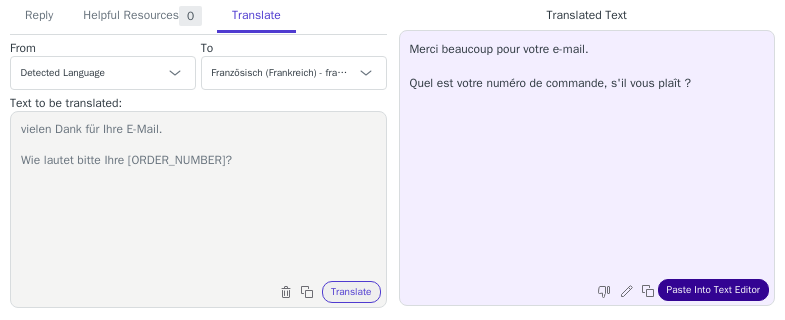 click on "Paste Into Text Editor" at bounding box center [713, 290] 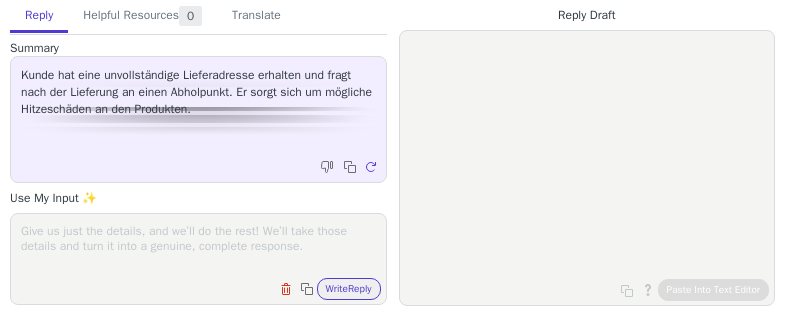scroll, scrollTop: 0, scrollLeft: 0, axis: both 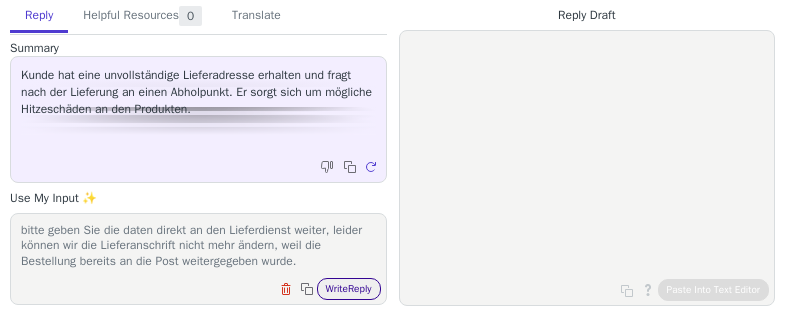type on "bitte geben Sie die daten direkt an den Lieferdienst weiter, leider können wir die Lieferanschrift nicht mehr ändern, weil die Bestellung bereits an die Post weitergegeben wurde." 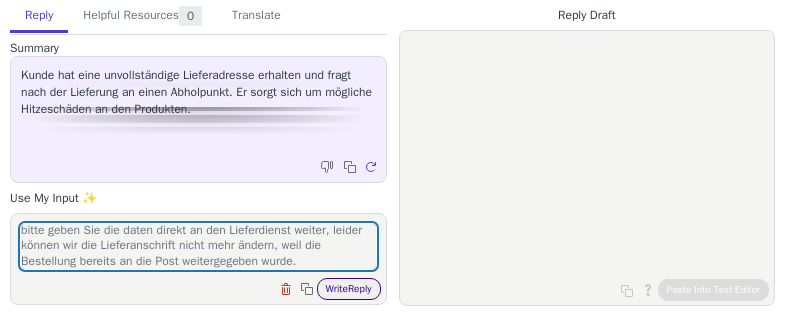 click on "Write  Reply" at bounding box center (349, 289) 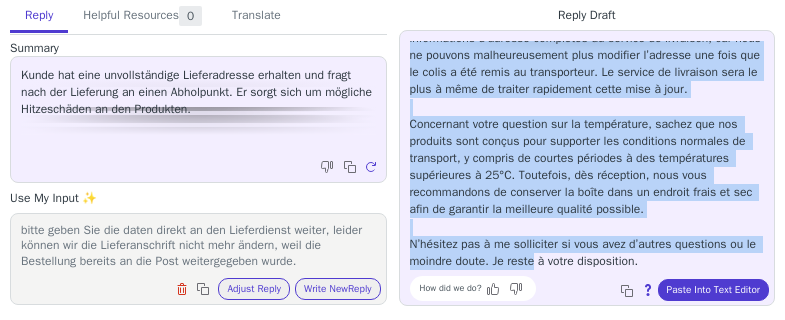 scroll, scrollTop: 148, scrollLeft: 0, axis: vertical 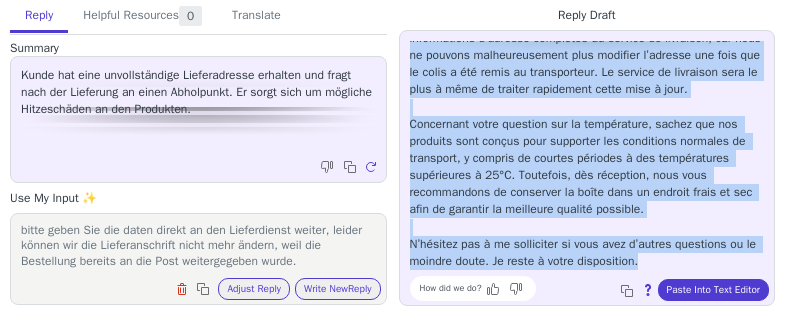 drag, startPoint x: 406, startPoint y: 81, endPoint x: 708, endPoint y: 224, distance: 334.14517 